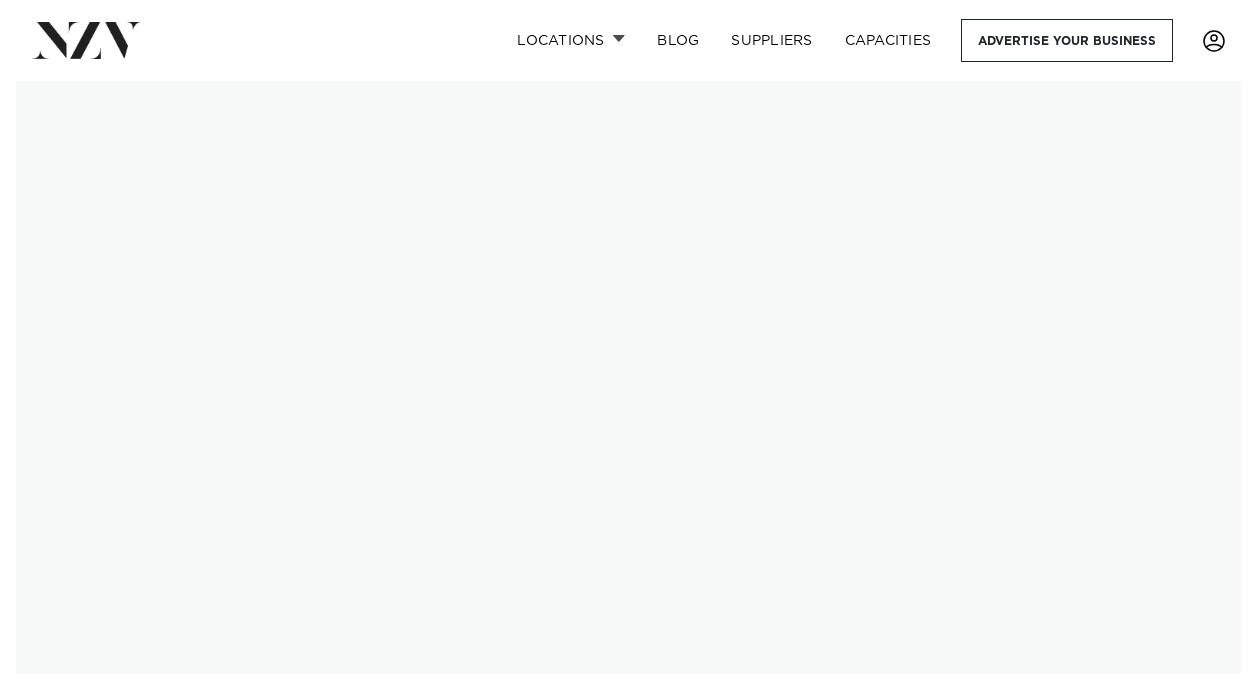 scroll, scrollTop: 0, scrollLeft: 0, axis: both 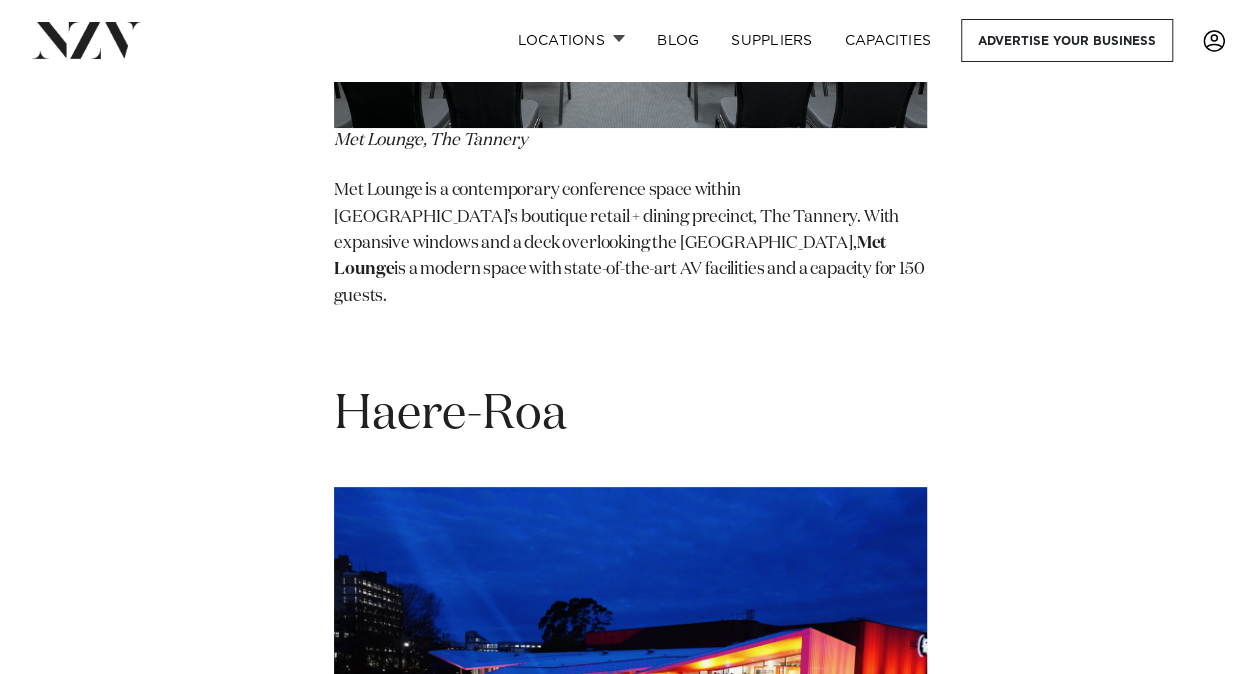 click on "Haere-Roa" at bounding box center (450, 415) 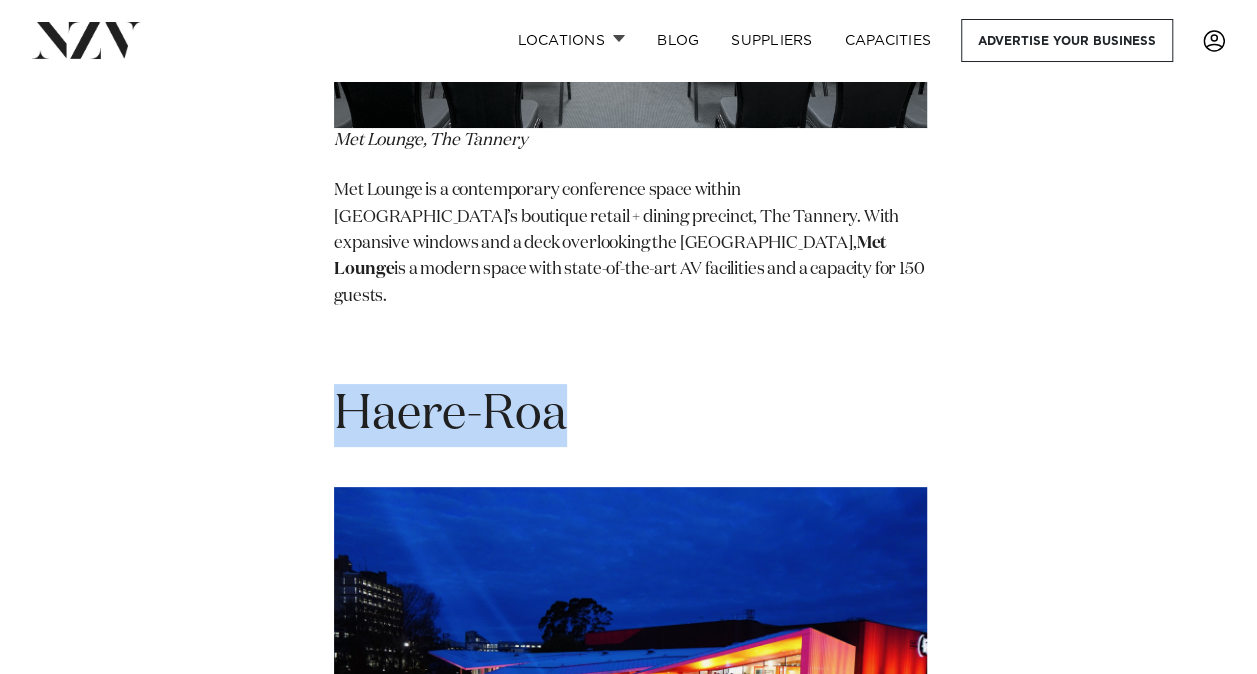 drag, startPoint x: 433, startPoint y: 262, endPoint x: 536, endPoint y: 267, distance: 103.121284 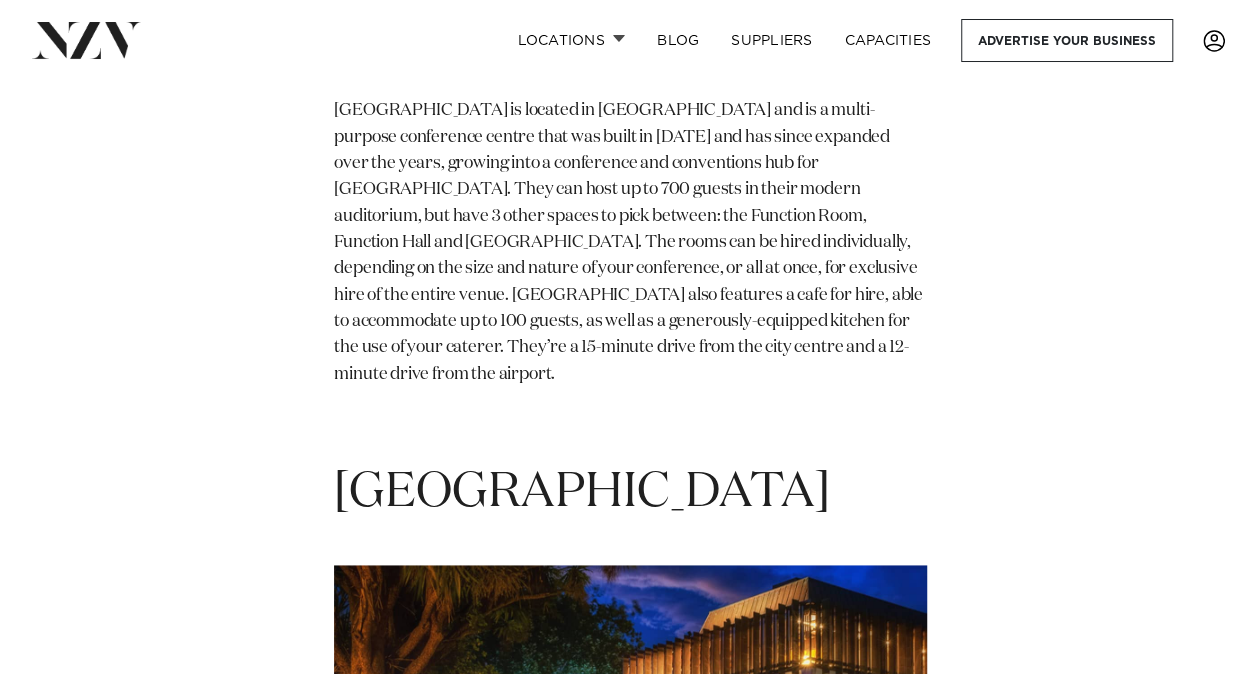 scroll, scrollTop: 12200, scrollLeft: 0, axis: vertical 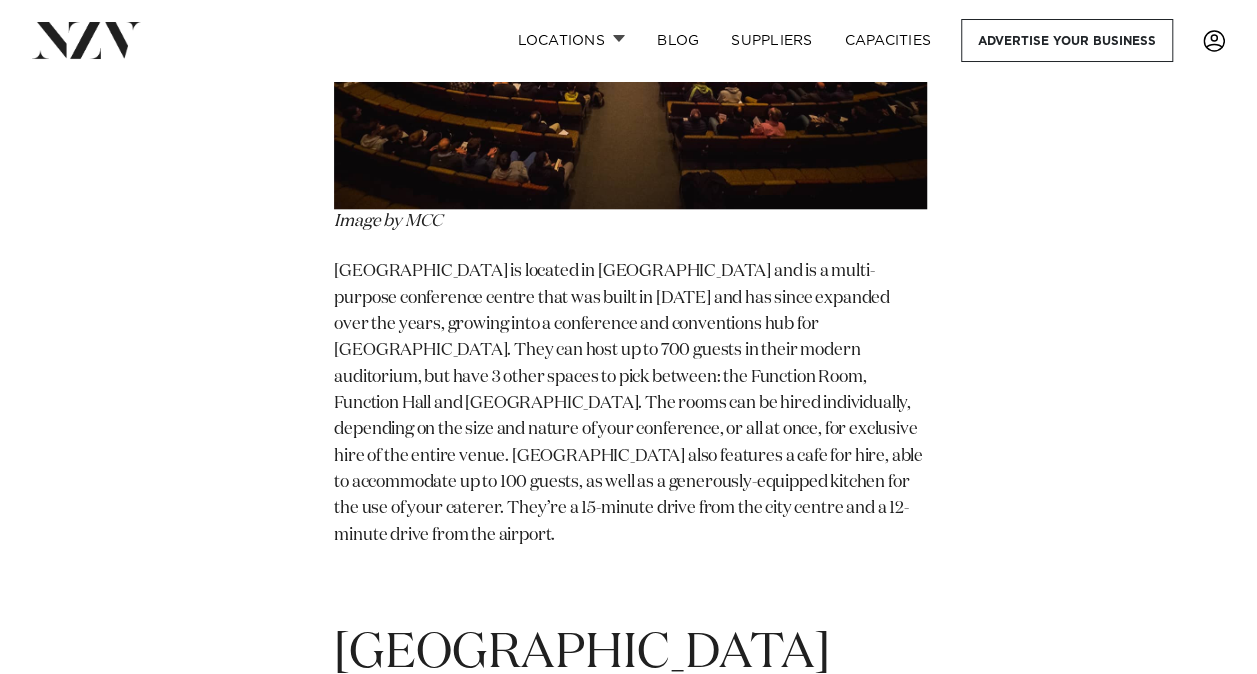 click on "[GEOGRAPHIC_DATA]" at bounding box center [630, 654] 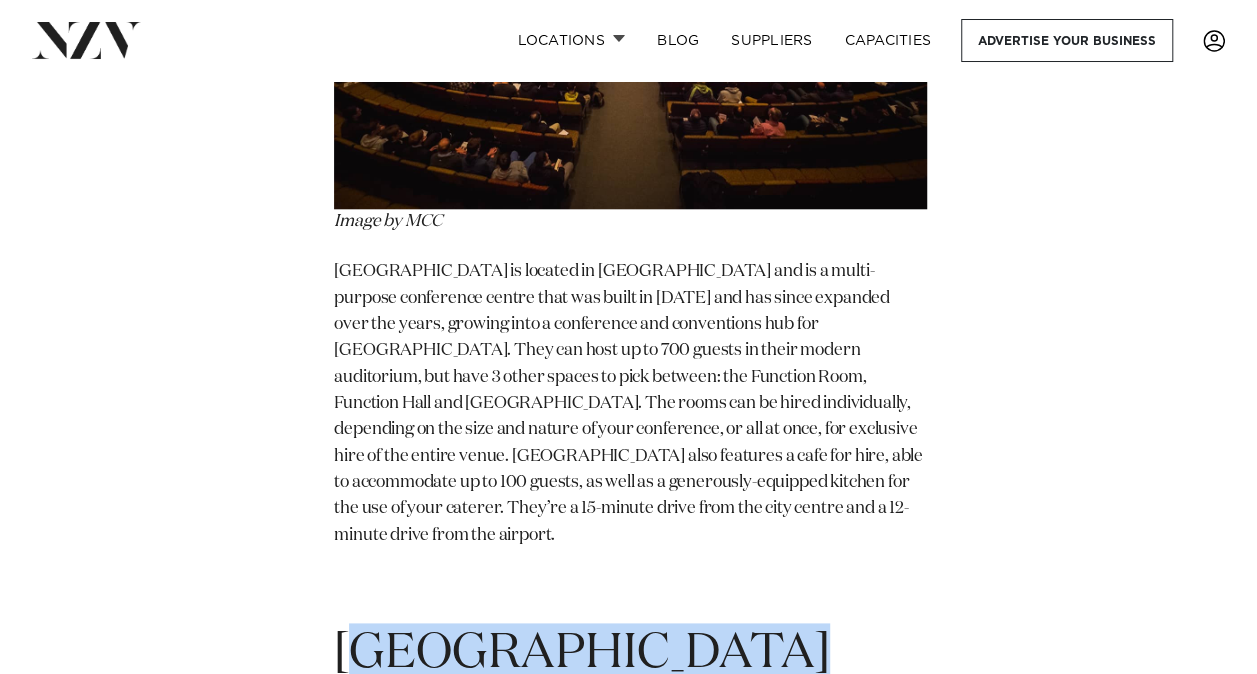 drag, startPoint x: 364, startPoint y: 309, endPoint x: 766, endPoint y: 338, distance: 403.04468 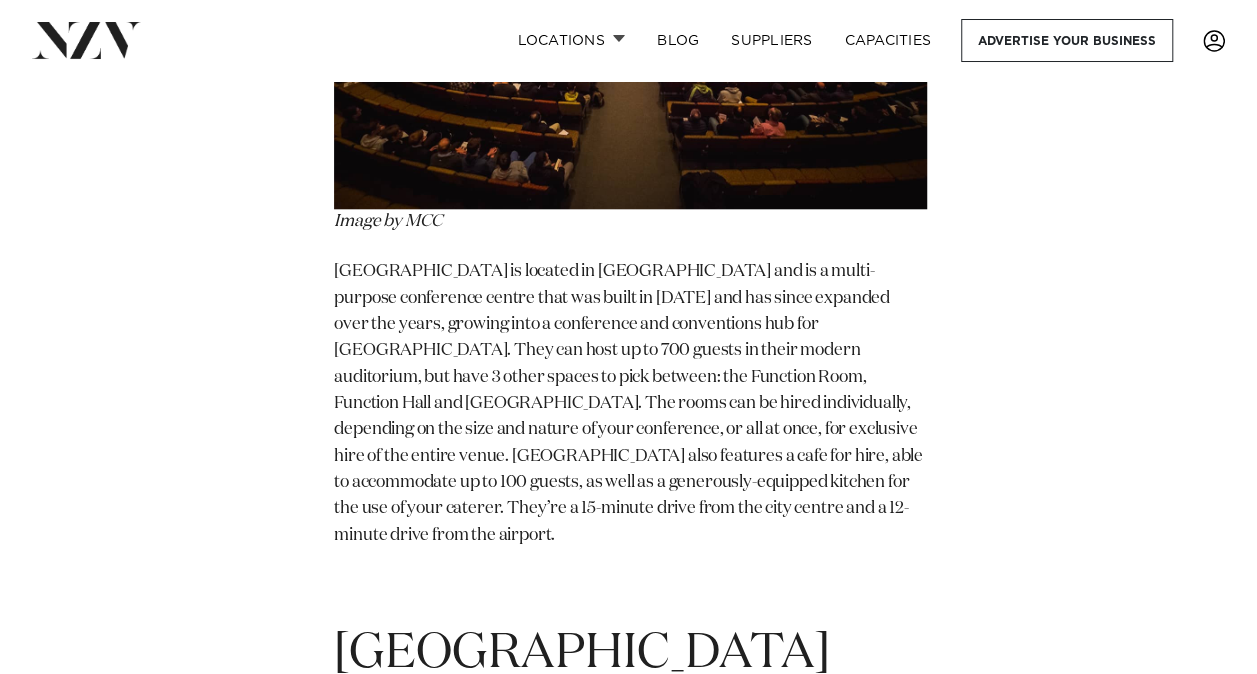 click on "[GEOGRAPHIC_DATA]" at bounding box center [630, 654] 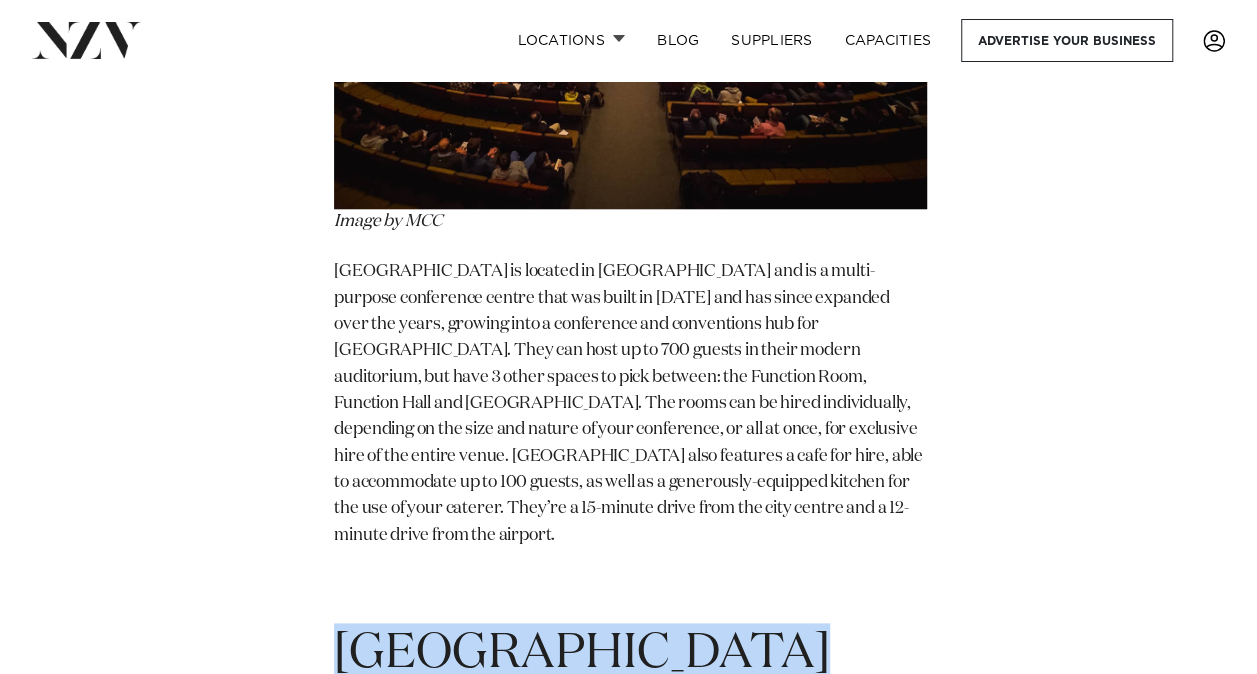 drag, startPoint x: 340, startPoint y: 296, endPoint x: 843, endPoint y: 323, distance: 503.72412 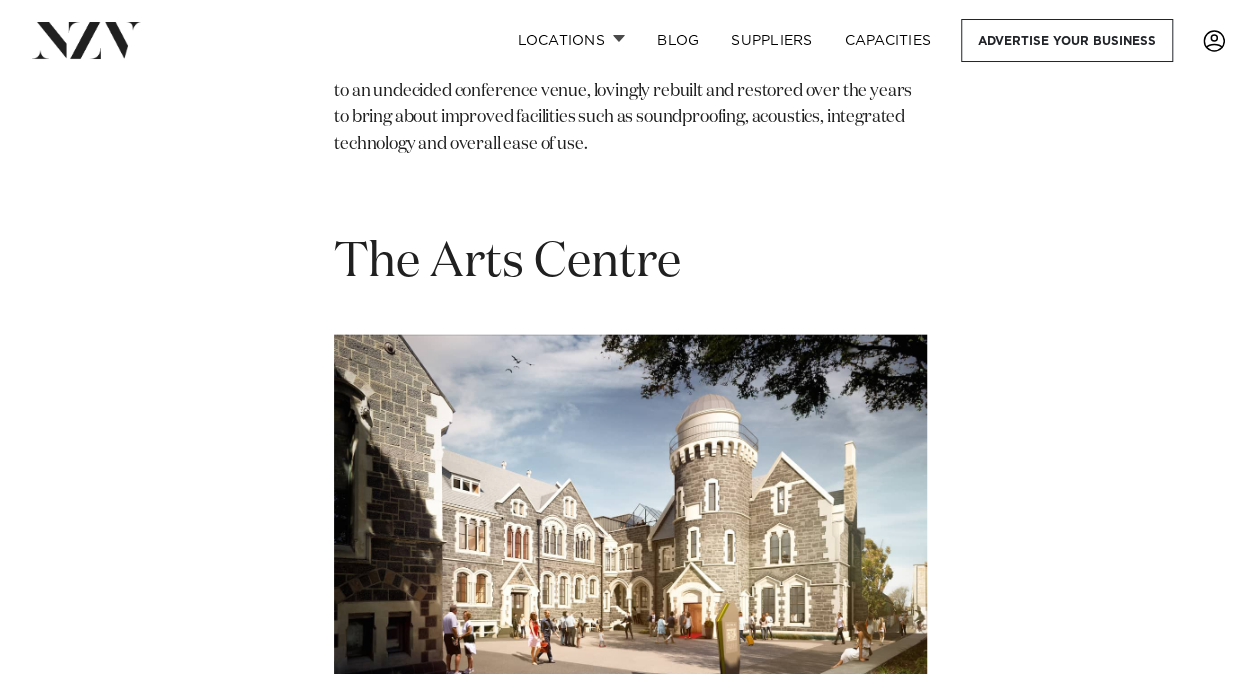 scroll, scrollTop: 13700, scrollLeft: 0, axis: vertical 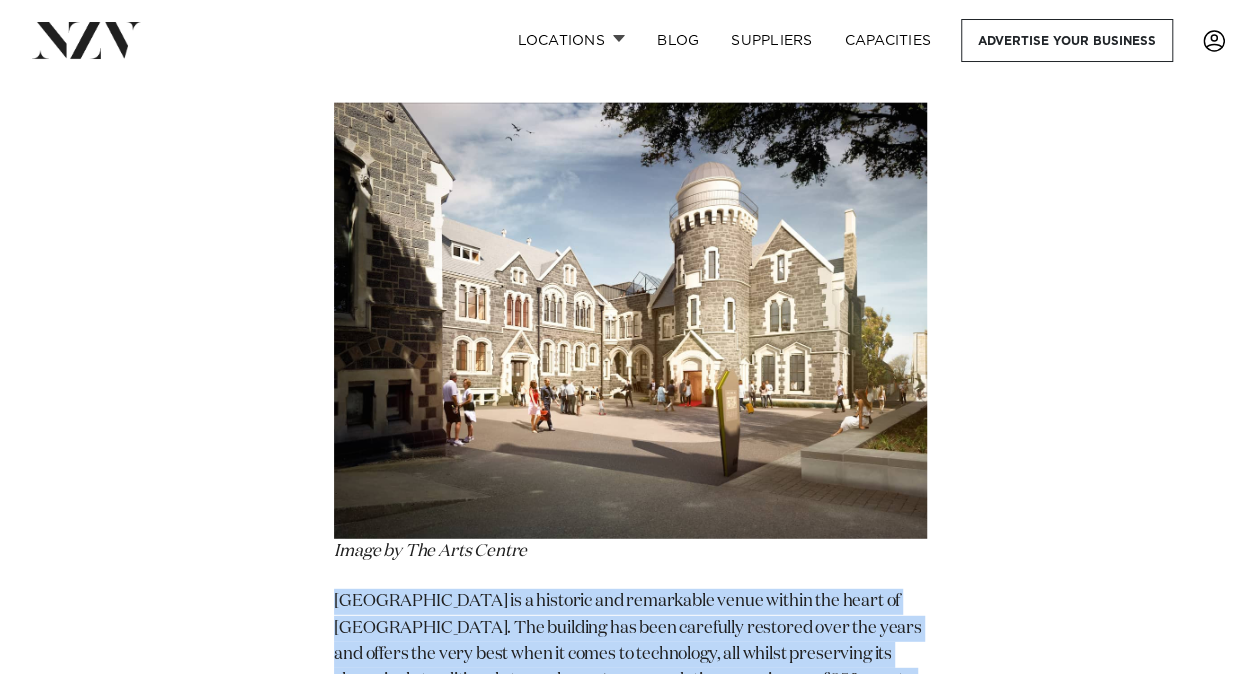 drag, startPoint x: 788, startPoint y: 181, endPoint x: 874, endPoint y: 503, distance: 333.28665 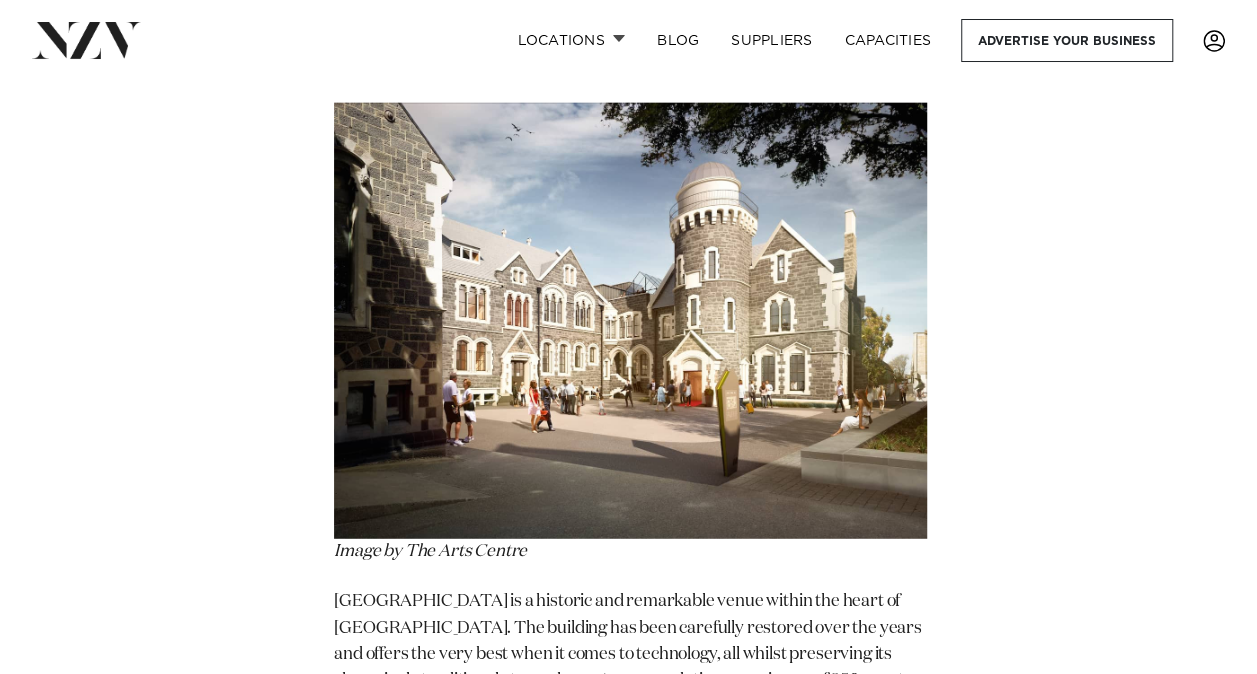 click on "Rydges [PERSON_NAME]
Image sourced from Rydges
Situated in the heart of the garden city, Rydges [PERSON_NAME] [GEOGRAPHIC_DATA] presents a refined setting with spacious in-hotel conference facilities. From Ballrooms to Boardrooms, Rydges offers versatile spaces with integrated AV technology and complimentary Wi-Fi to ensure seamless productivity or leisure.
Ōnuku Marae
Image by [PERSON_NAME]
Chateau on the Park, Hilton
Image by Chateau on the Park, [GEOGRAPHIC_DATA]
[GEOGRAPHIC_DATA]
Image by [GEOGRAPHIC_DATA]
International Antarctic Centre
Image by Pinterest
The [GEOGRAPHIC_DATA], The [GEOGRAPHIC_DATA] is a contemporary conference space within [GEOGRAPHIC_DATA]’s boutique retail + dining precinct, The Tannery. With expansive windows and a deck overlooking the [GEOGRAPHIC_DATA],  [GEOGRAPHIC_DATA]  is a modern space with state-of-the-art AV facilities and a capacity for 150 guests.
Haere-Roa
Image by [PERSON_NAME][GEOGRAPHIC_DATA]
[PERSON_NAME]" at bounding box center (630, 245) 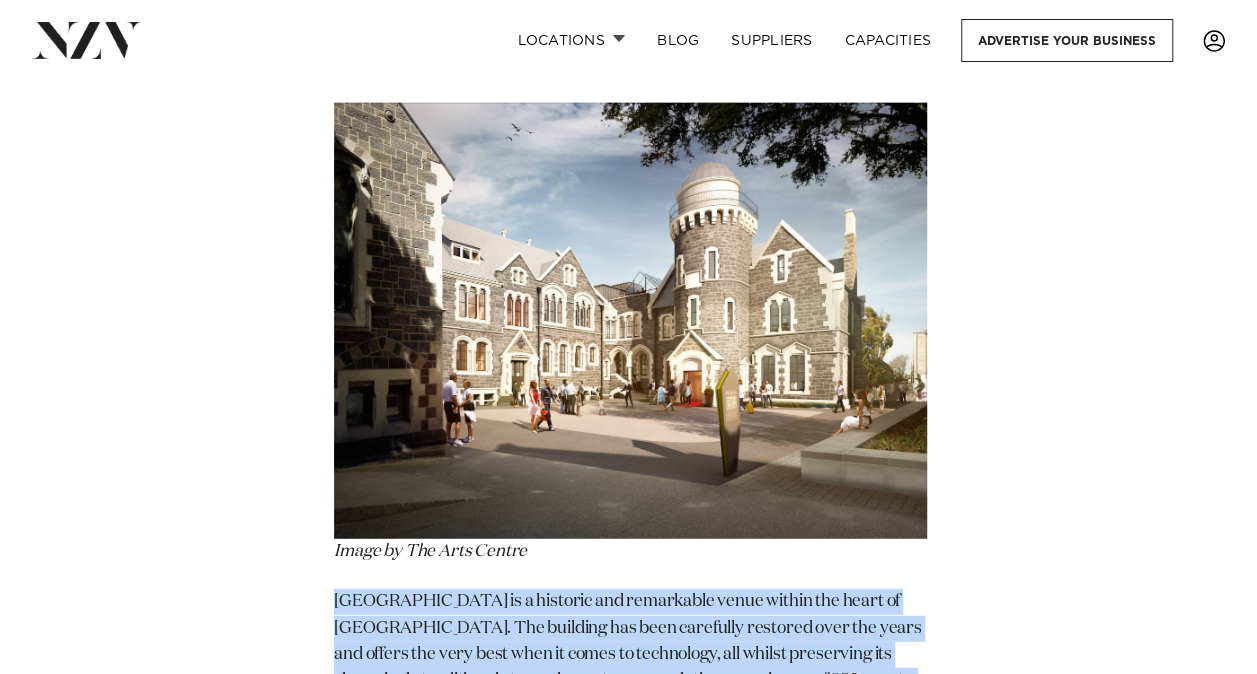 drag, startPoint x: 853, startPoint y: 494, endPoint x: 322, endPoint y: 212, distance: 601.2362 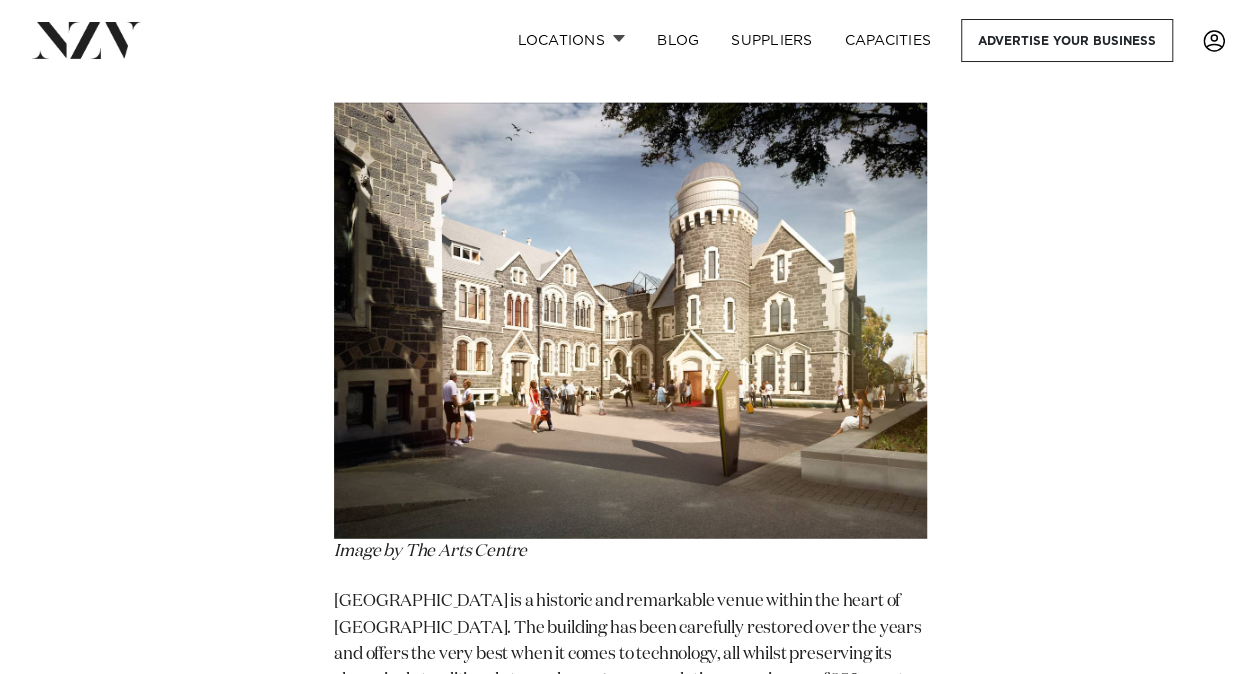 drag, startPoint x: 706, startPoint y: 440, endPoint x: 699, endPoint y: 470, distance: 30.805843 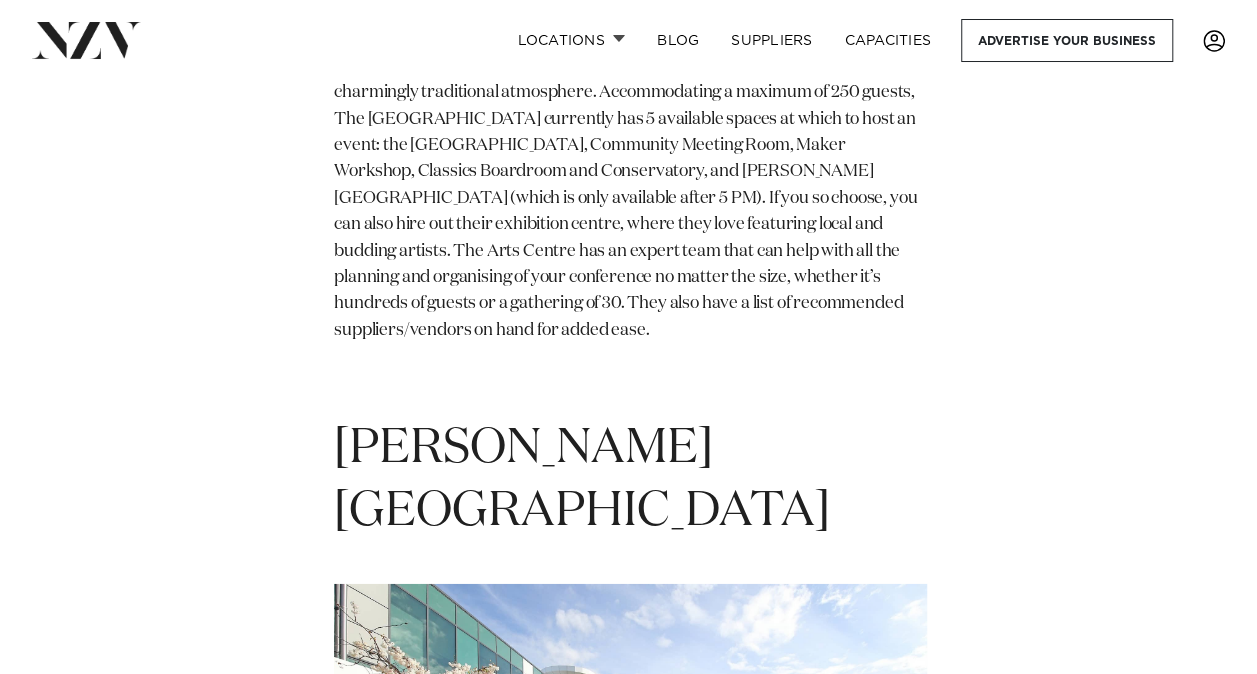 scroll, scrollTop: 14300, scrollLeft: 0, axis: vertical 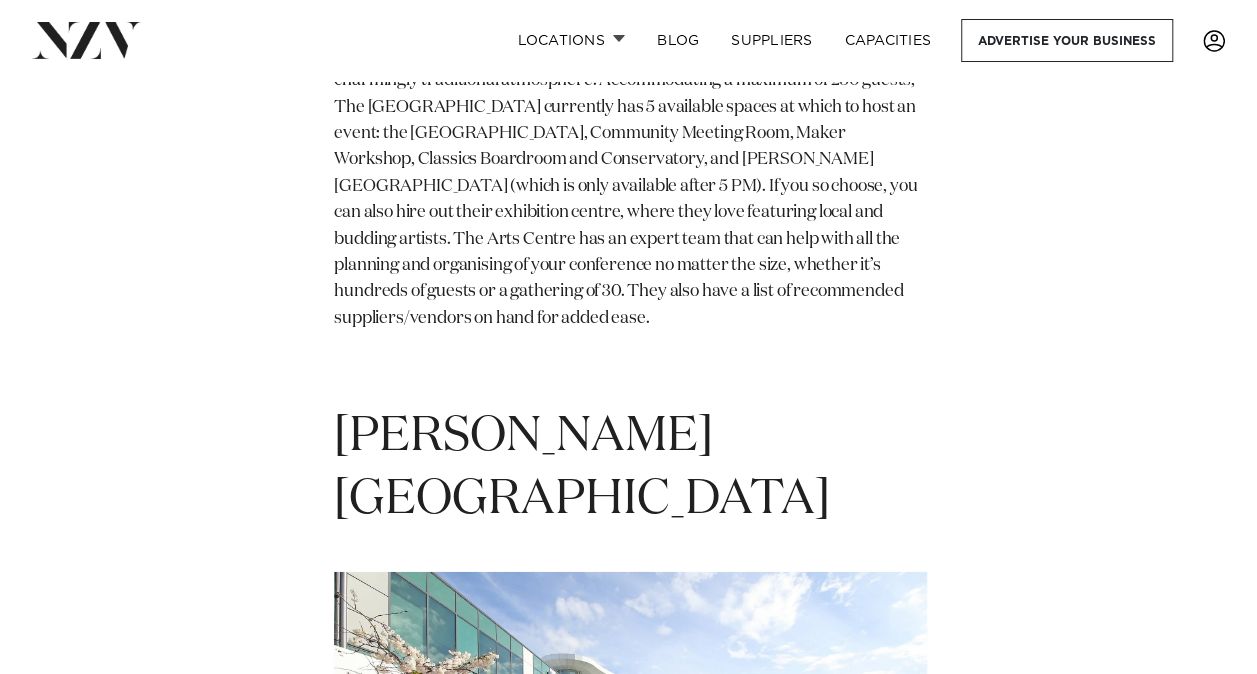 click on "A purpose-built events centre featuring award-winning architecture, [PERSON_NAME][GEOGRAPHIC_DATA] is 2 minutes from [GEOGRAPHIC_DATA] and has an extensive range of rooms to choose from for your conference. Their spaces are flooded with natural light, featuring state-of-the-art audiovisual equipment, and endless flexibility when it comes to hosting and arrangements. There are 3 spaces to choose from: the [GEOGRAPHIC_DATA], Totara or [GEOGRAPHIC_DATA]. Each room can be combined as you please to suit the nature and size of your event. All their level 1 conference rooms are integrated with smart technology for your convenience. Their final venue space is the Atrium, which stands alone and accommodates up to 250 of your delegates. It also boasts dual entry and a natural flow into gorgeously landscaped outdoor courtyards. [PERSON_NAME] Technology Centre has also partnered with several local vendors and suppliers, making hosting your Christchurch conference easier than ever." at bounding box center [627, 1138] 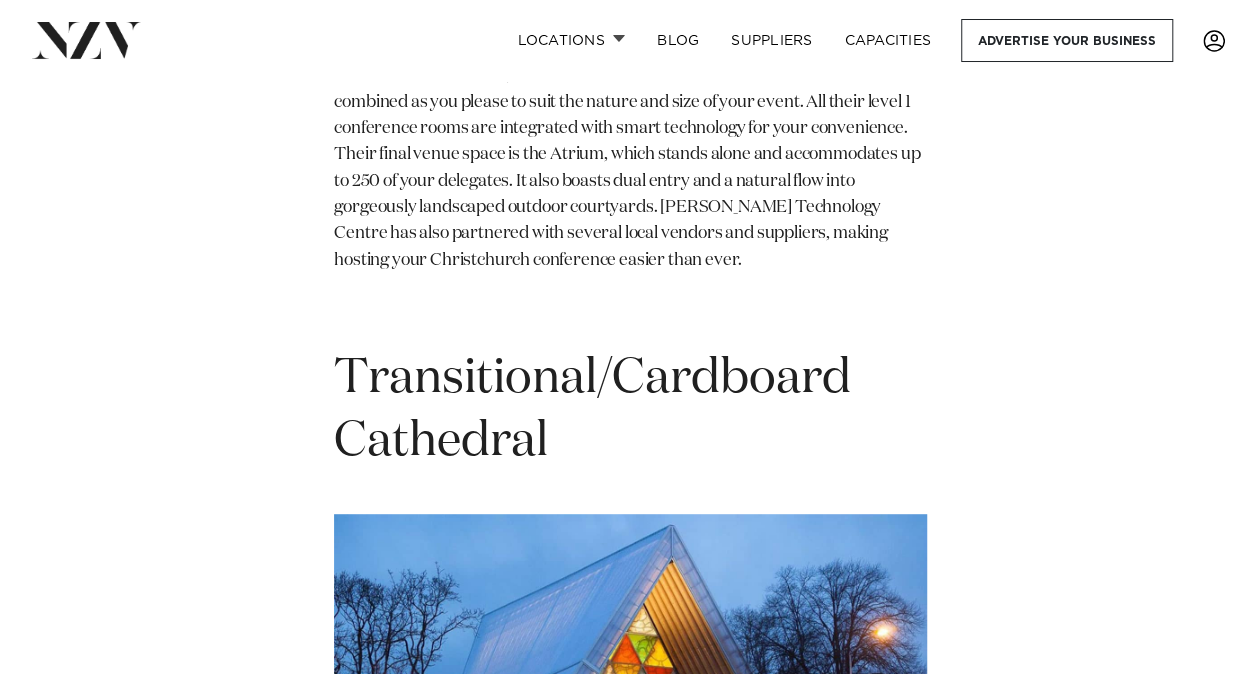 scroll, scrollTop: 15200, scrollLeft: 0, axis: vertical 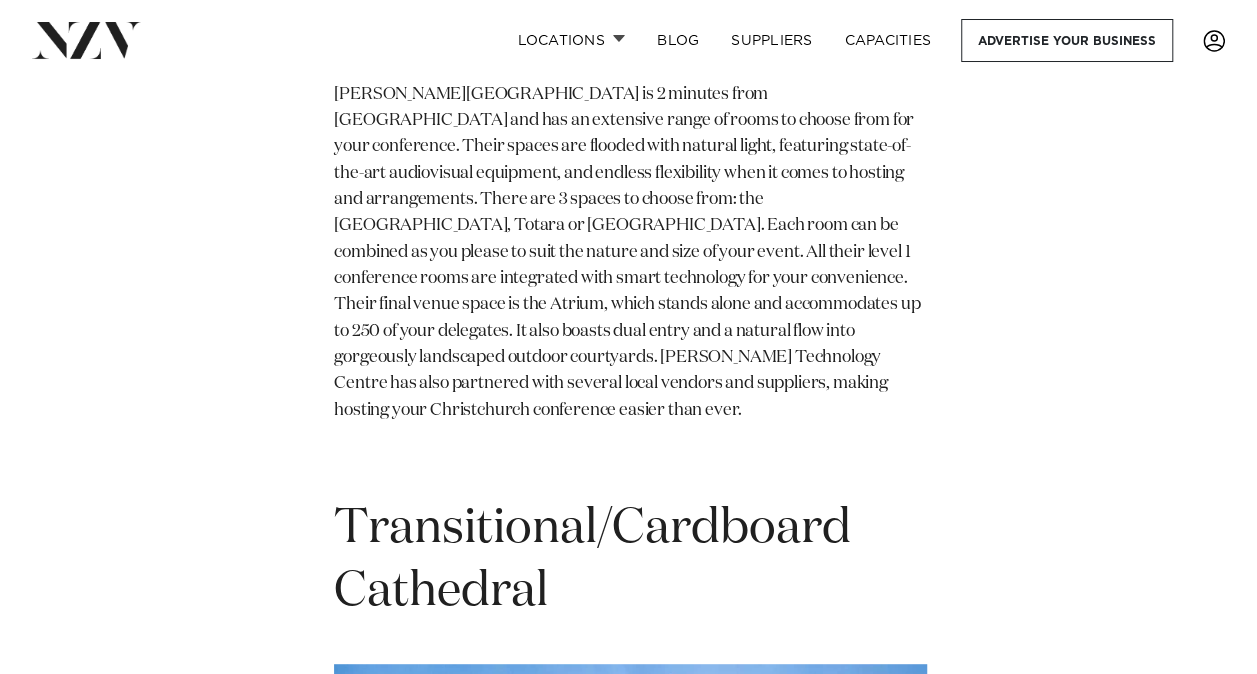 click on "Rydges [PERSON_NAME]
Image sourced from Rydges
Situated in the heart of the garden city, Rydges [PERSON_NAME] [GEOGRAPHIC_DATA] presents a refined setting with spacious in-hotel conference facilities. From Ballrooms to Boardrooms, Rydges offers versatile spaces with integrated AV technology and complimentary Wi-Fi to ensure seamless productivity or leisure.
Ōnuku Marae
Image by [PERSON_NAME]
Chateau on the Park, Hilton
Image by Chateau on the Park, [GEOGRAPHIC_DATA]
[GEOGRAPHIC_DATA]
Image by [GEOGRAPHIC_DATA]
International Antarctic Centre
Image by Pinterest
The [GEOGRAPHIC_DATA], The [GEOGRAPHIC_DATA] is a contemporary conference space within [GEOGRAPHIC_DATA]’s boutique retail + dining precinct, The Tannery. With expansive windows and a deck overlooking the [GEOGRAPHIC_DATA],  [GEOGRAPHIC_DATA]  is a modern space with state-of-the-art AV facilities and a capacity for 150 guests.
Haere-Roa
Image by [PERSON_NAME]" at bounding box center (628, -1247) 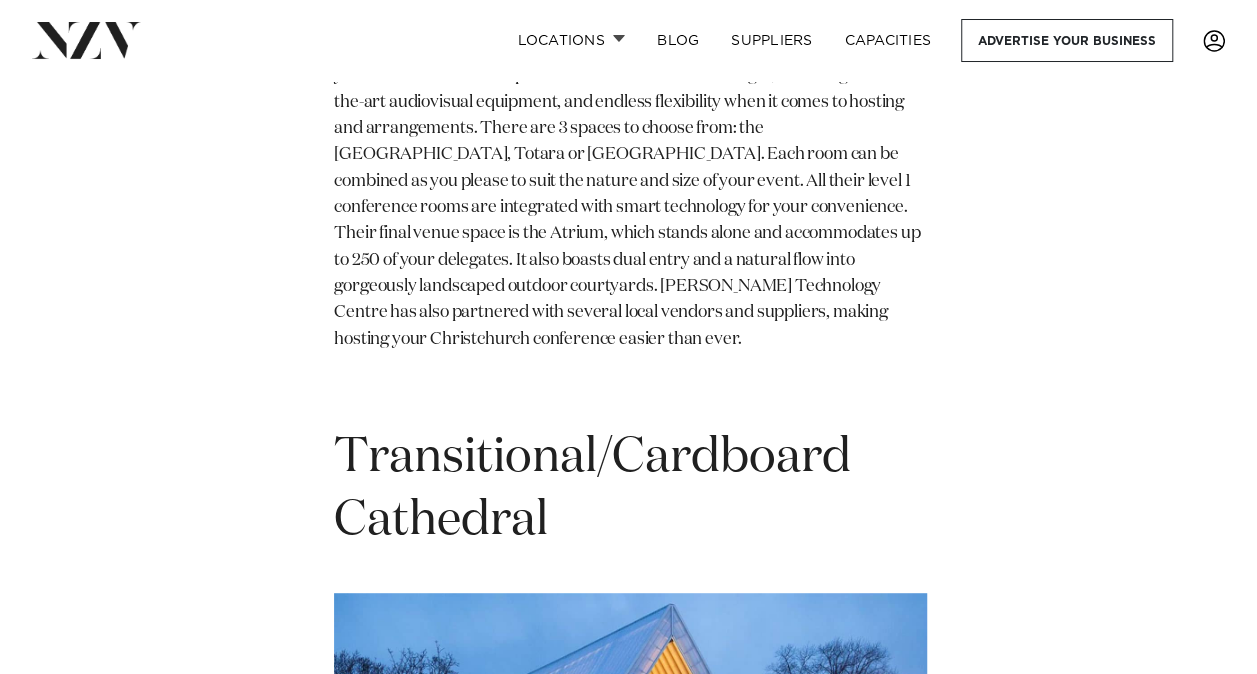 scroll, scrollTop: 15500, scrollLeft: 0, axis: vertical 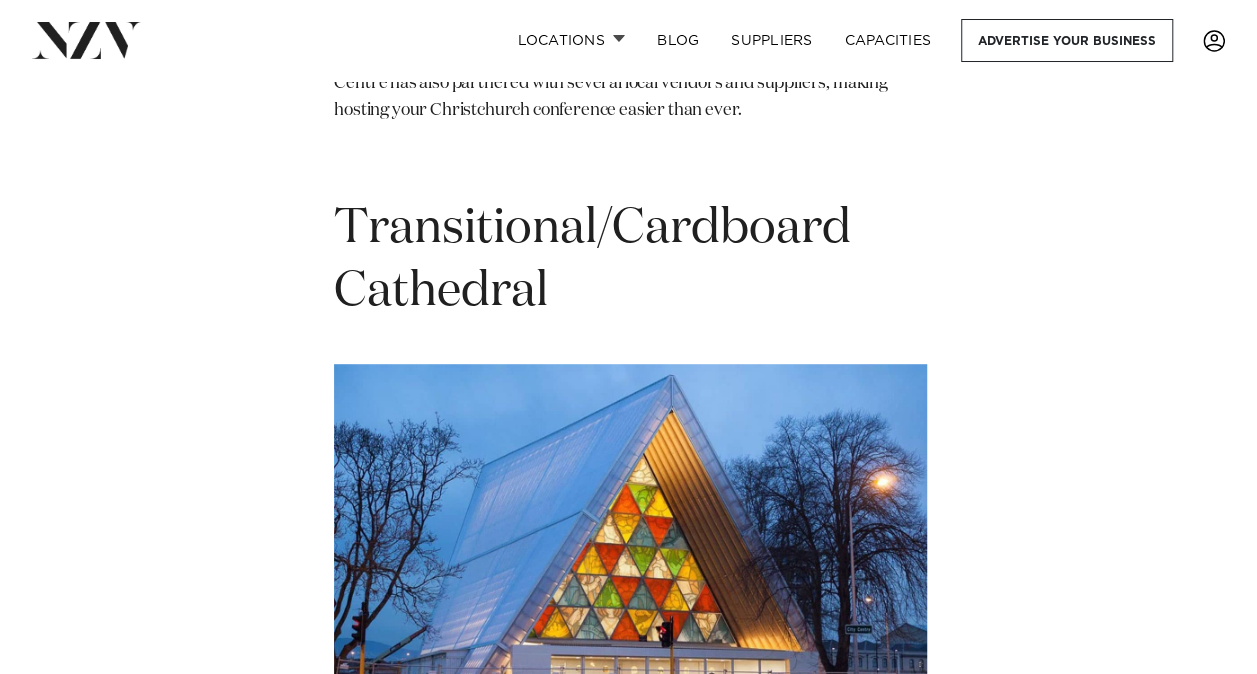 drag, startPoint x: 631, startPoint y: 290, endPoint x: 706, endPoint y: 616, distance: 334.51608 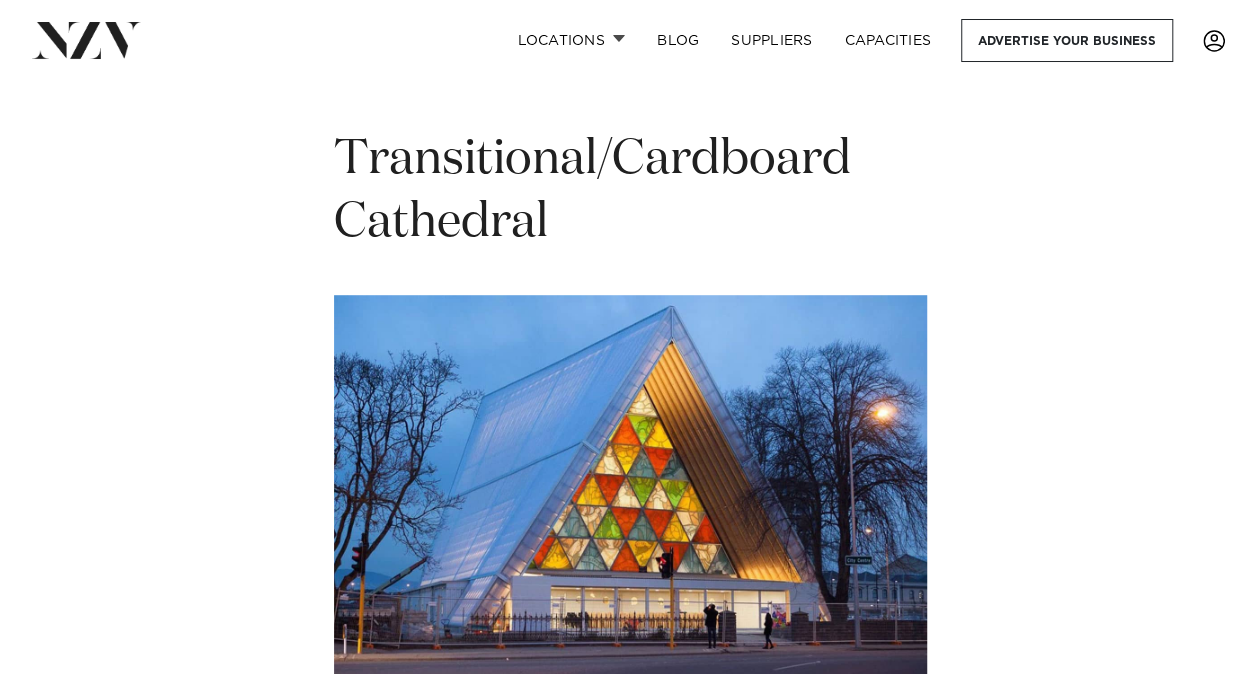 scroll, scrollTop: 15600, scrollLeft: 0, axis: vertical 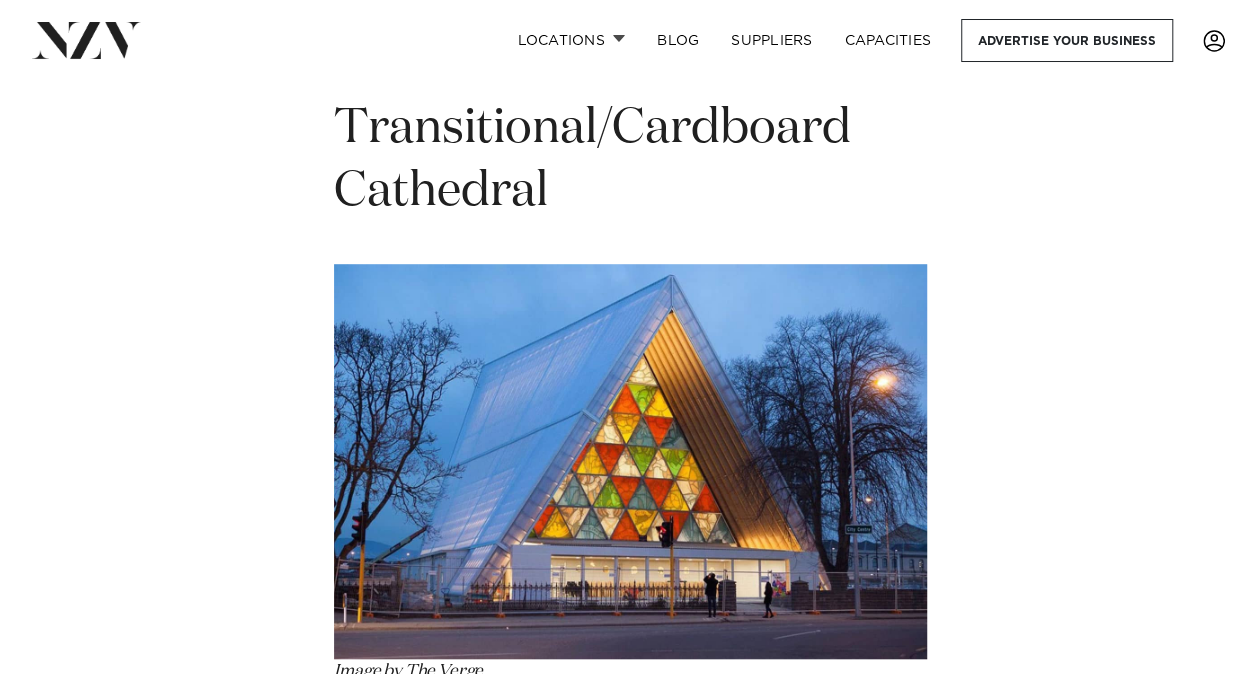 drag, startPoint x: 561, startPoint y: 546, endPoint x: 343, endPoint y: 220, distance: 392.17343 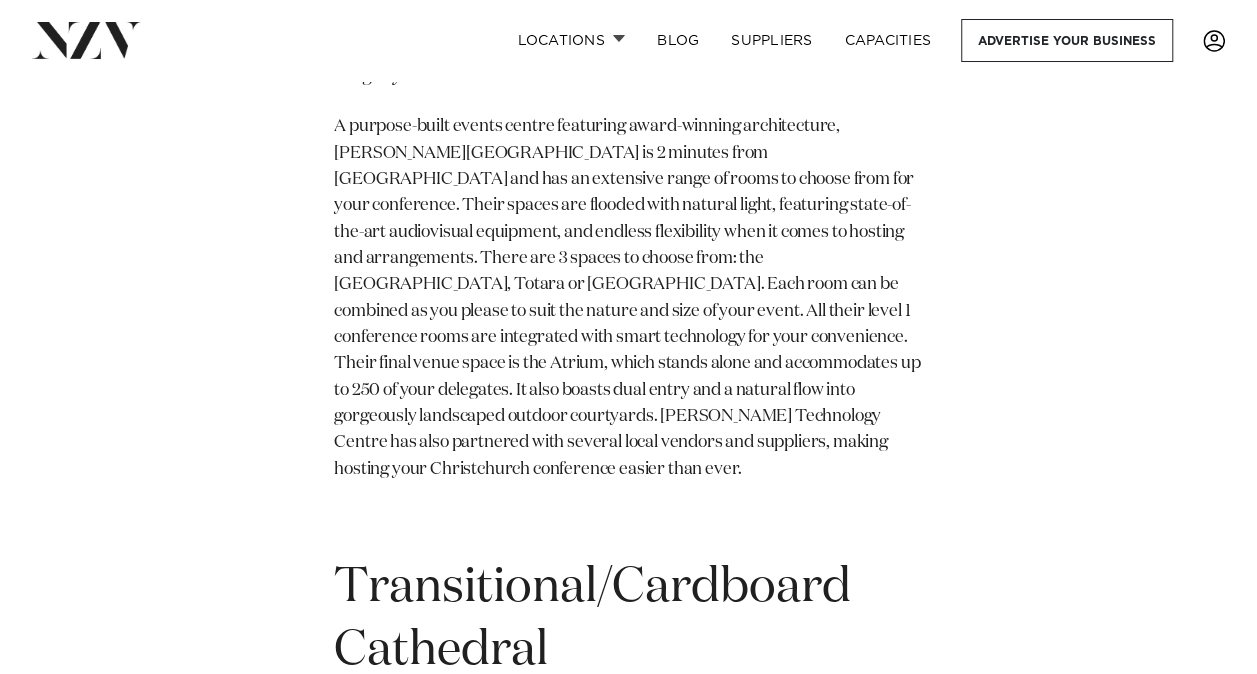 scroll, scrollTop: 15000, scrollLeft: 0, axis: vertical 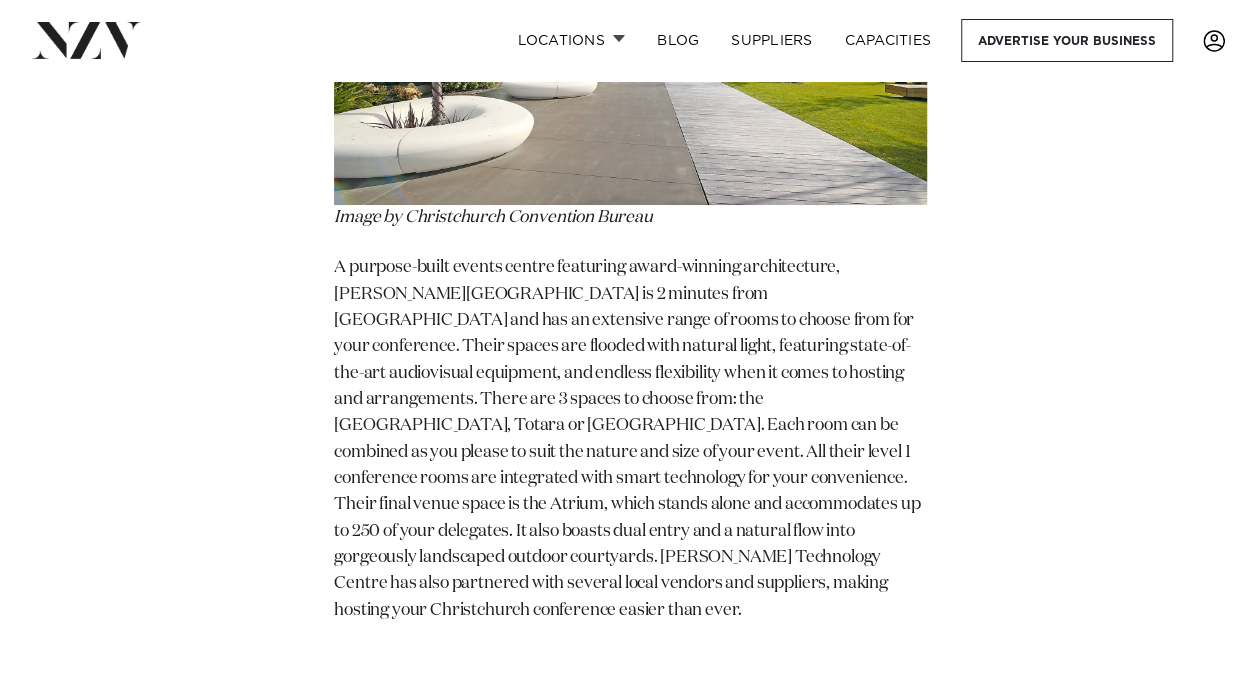 click on "Transitional/Cardboard Cathedral" at bounding box center (592, 760) 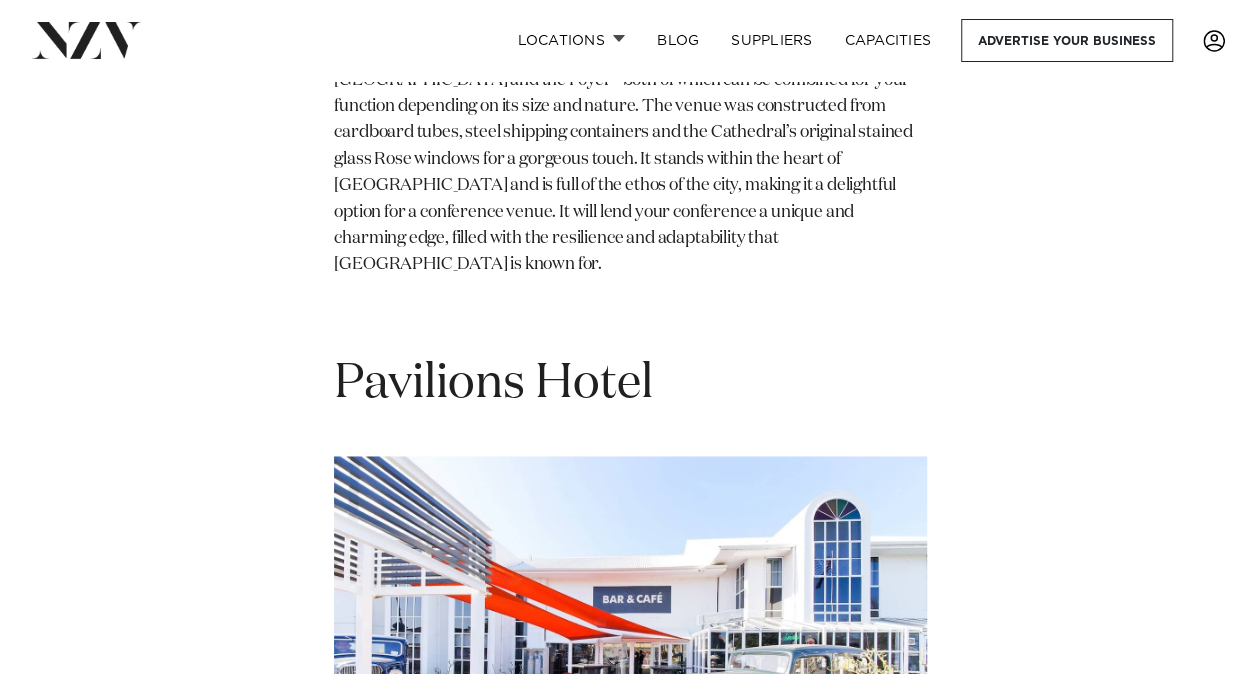 scroll, scrollTop: 16500, scrollLeft: 0, axis: vertical 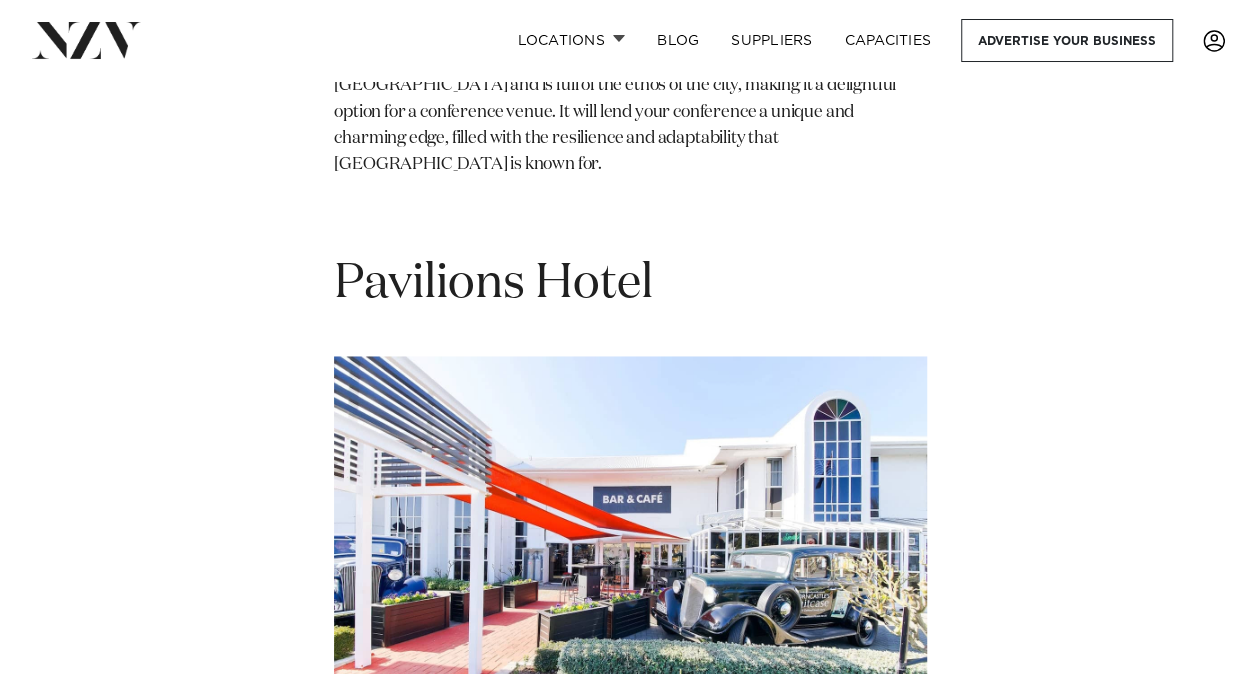drag, startPoint x: 632, startPoint y: 280, endPoint x: 756, endPoint y: 609, distance: 351.5921 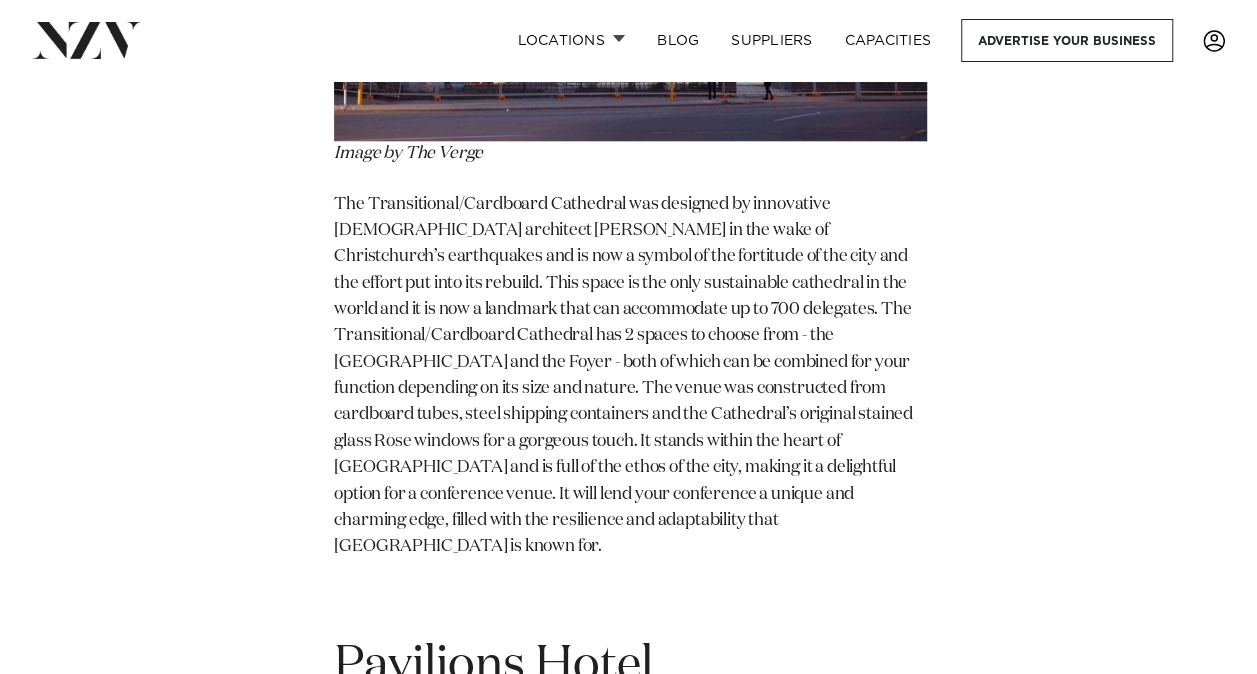 scroll, scrollTop: 16000, scrollLeft: 0, axis: vertical 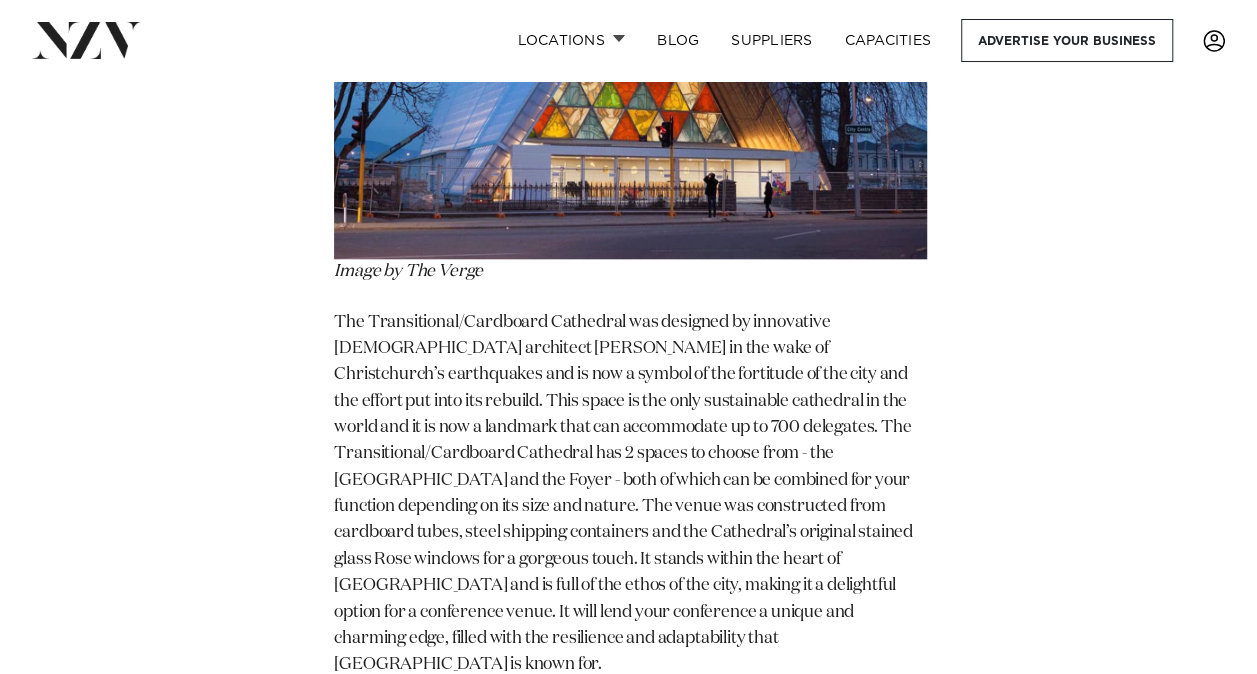 click on "Pavilions Hotel" at bounding box center [493, 784] 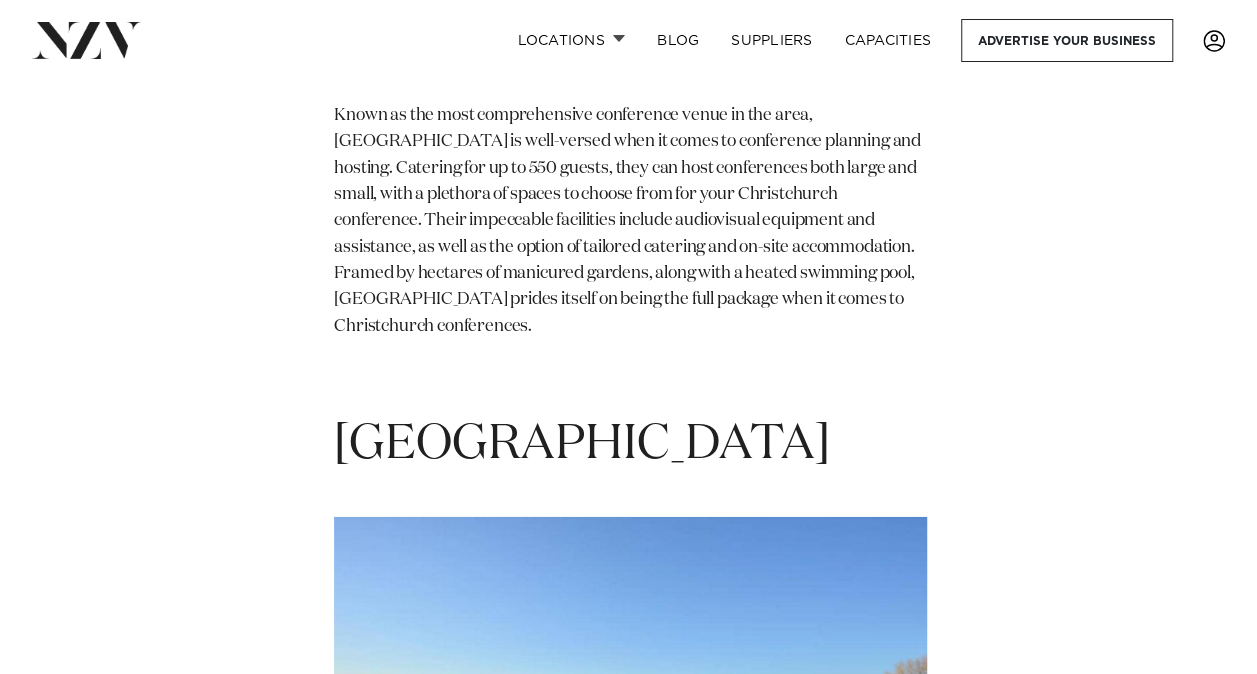 scroll, scrollTop: 18300, scrollLeft: 0, axis: vertical 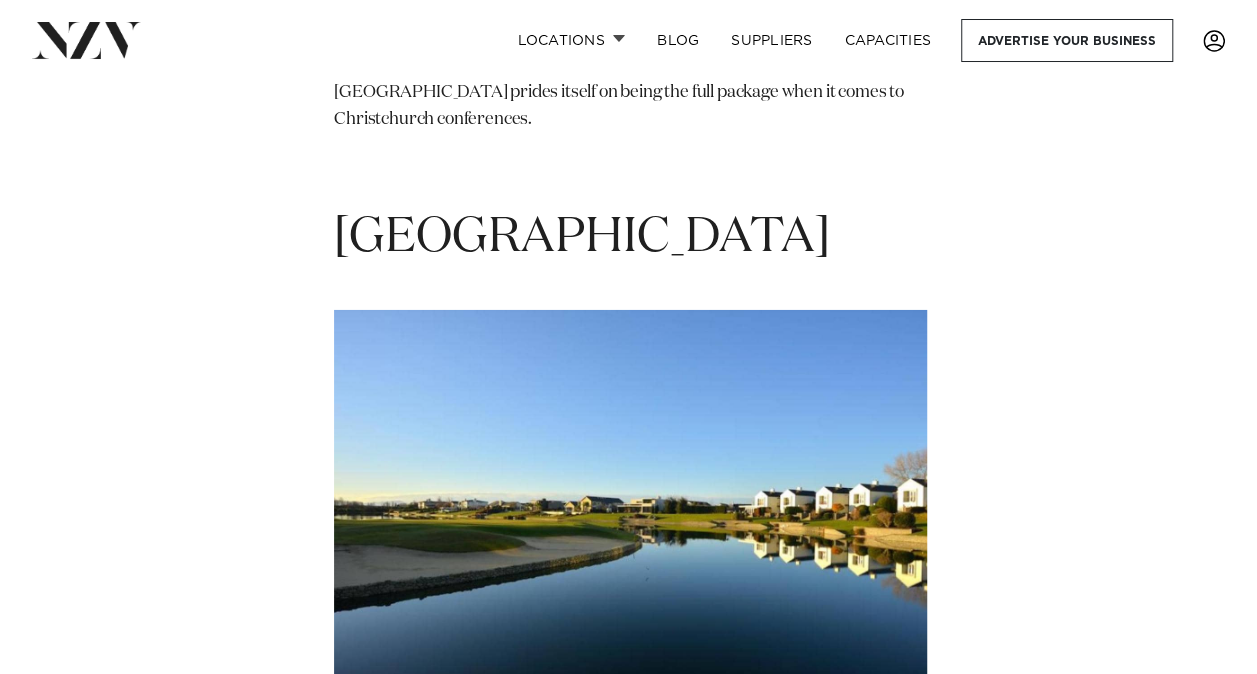 drag, startPoint x: 329, startPoint y: 269, endPoint x: 684, endPoint y: 595, distance: 481.97614 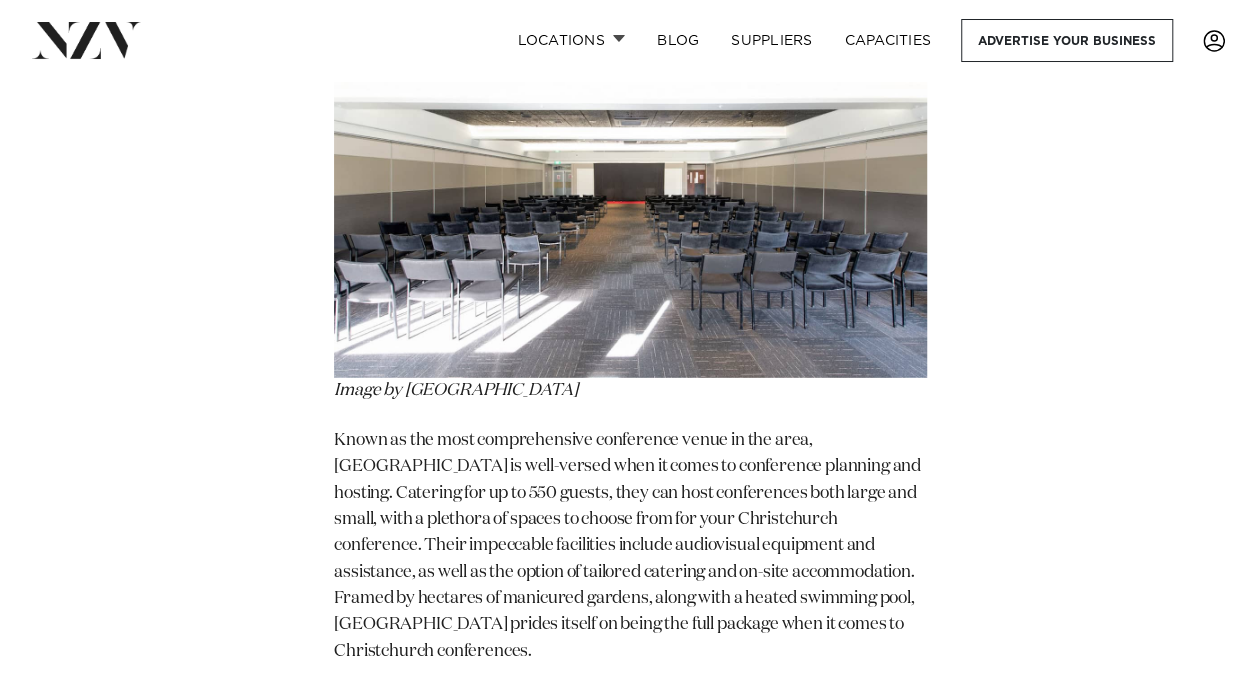 scroll, scrollTop: 17700, scrollLeft: 0, axis: vertical 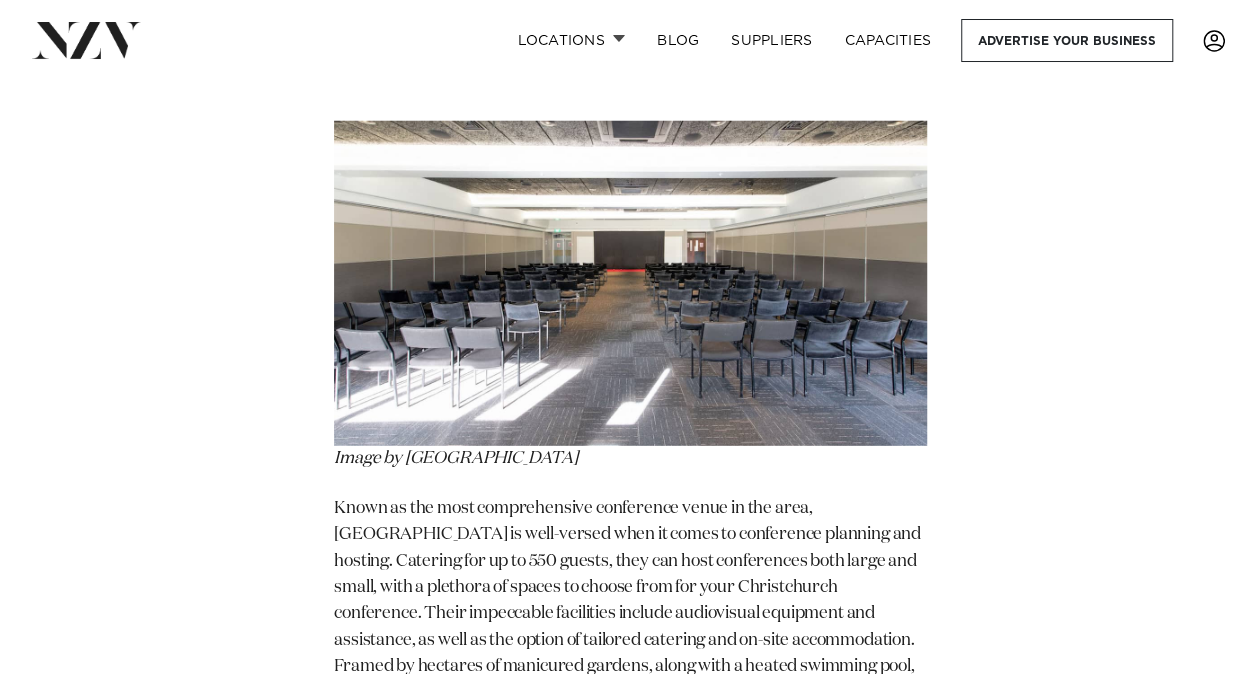 click on "[GEOGRAPHIC_DATA]" at bounding box center (582, 838) 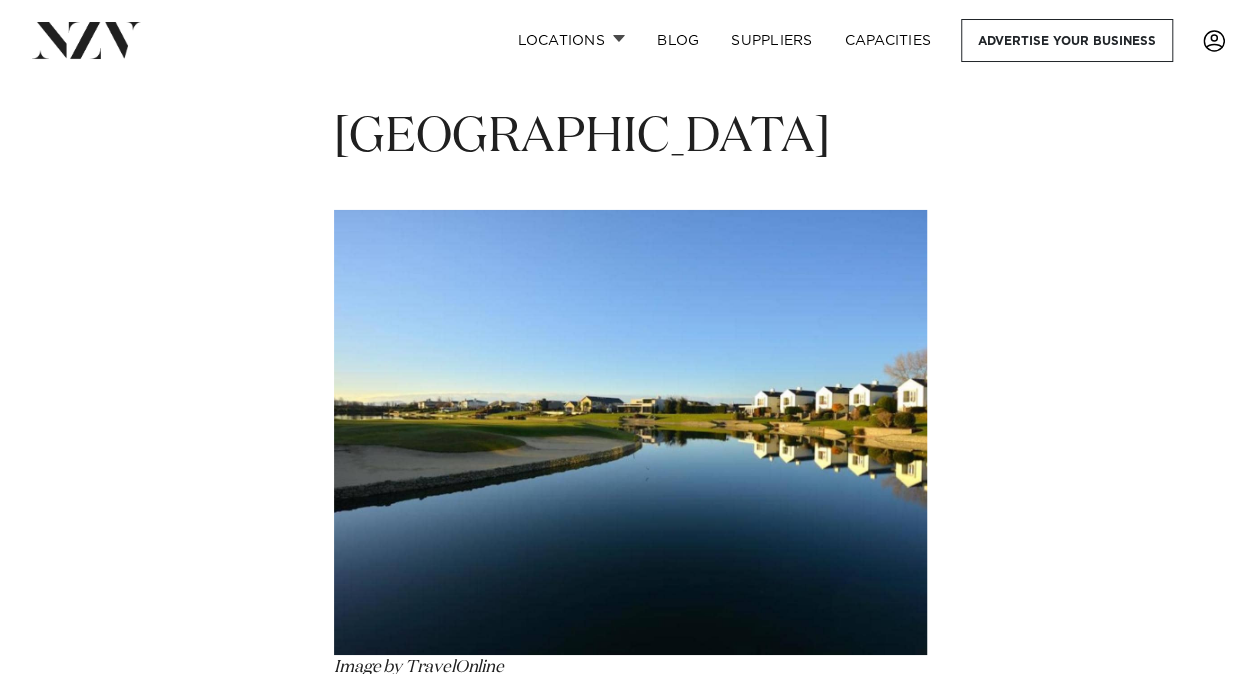 click at bounding box center [630, 889] 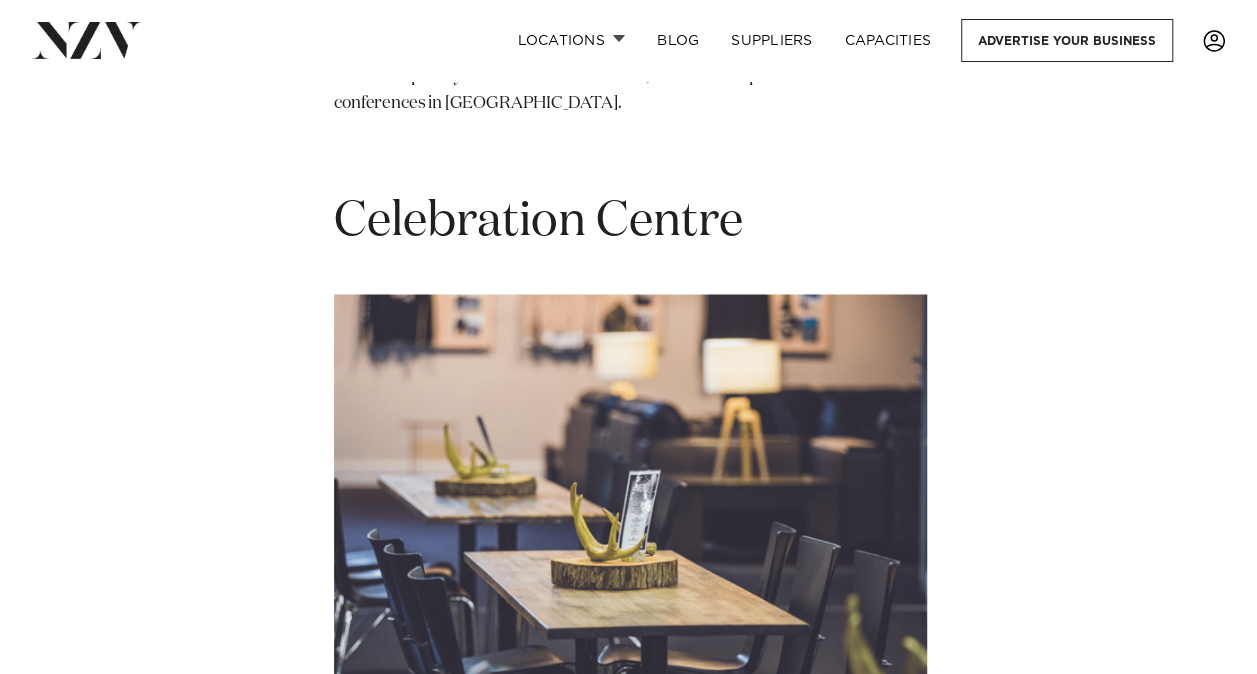 scroll, scrollTop: 24300, scrollLeft: 0, axis: vertical 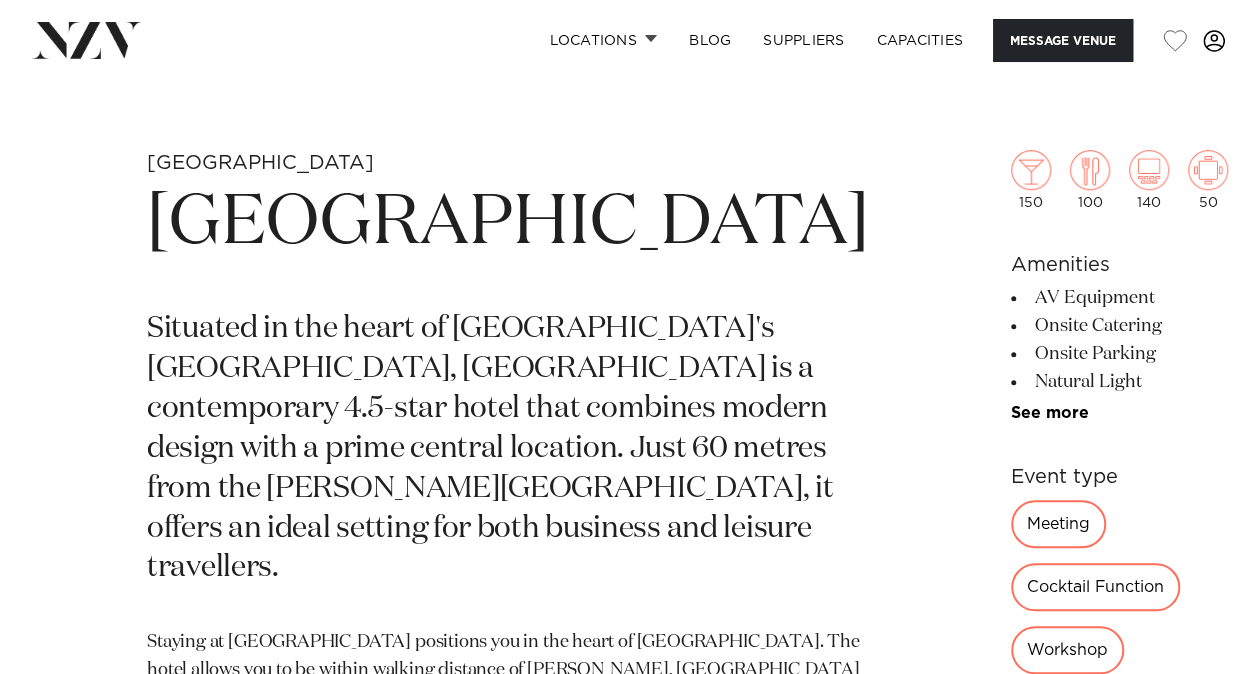 click on "[GEOGRAPHIC_DATA]" at bounding box center (508, 224) 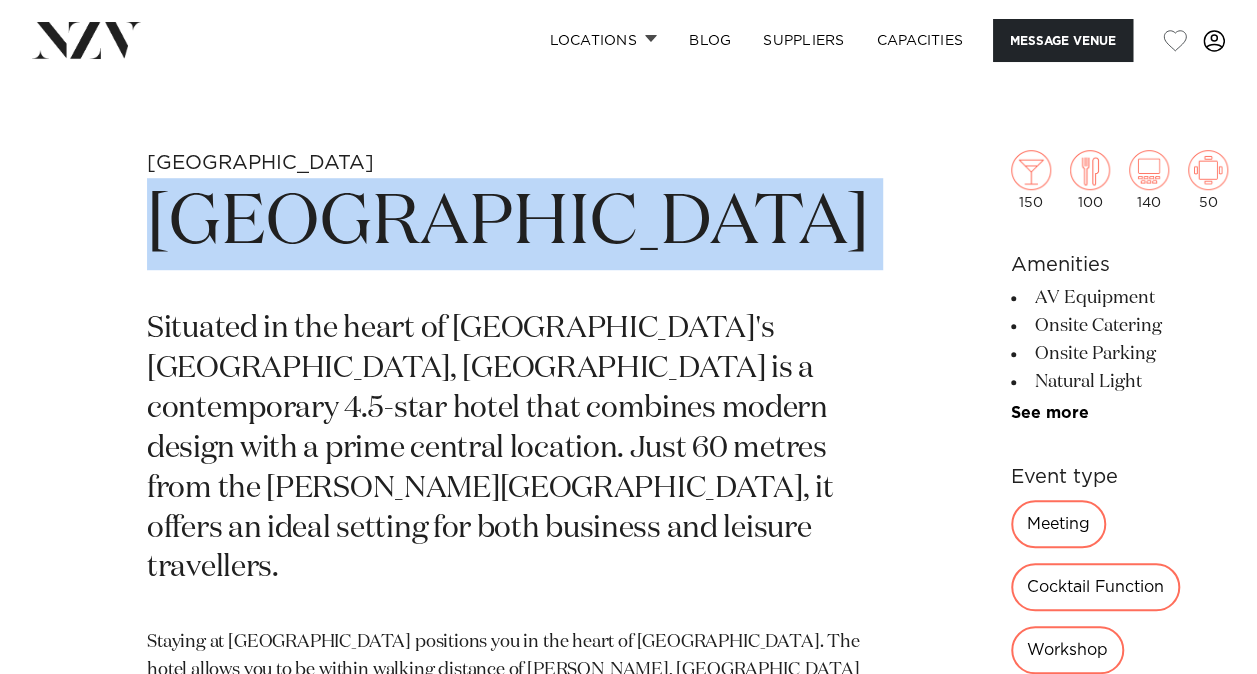 drag, startPoint x: 214, startPoint y: 215, endPoint x: 387, endPoint y: 378, distance: 237.69308 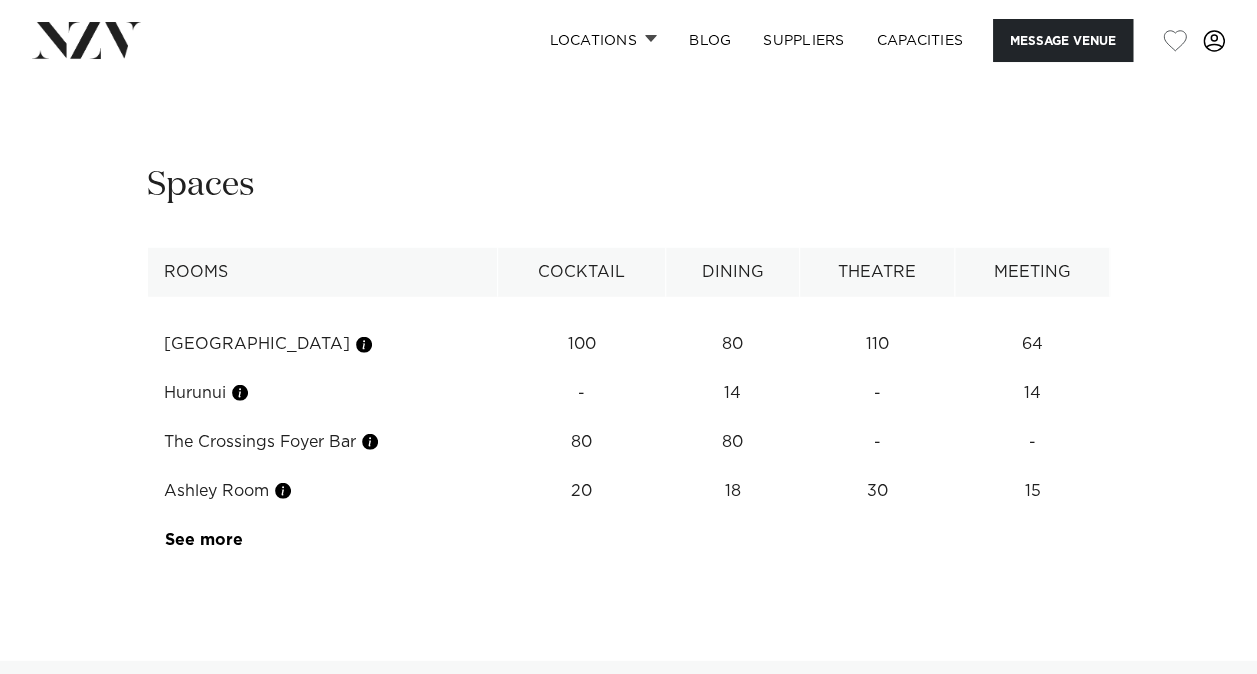 scroll, scrollTop: 2600, scrollLeft: 0, axis: vertical 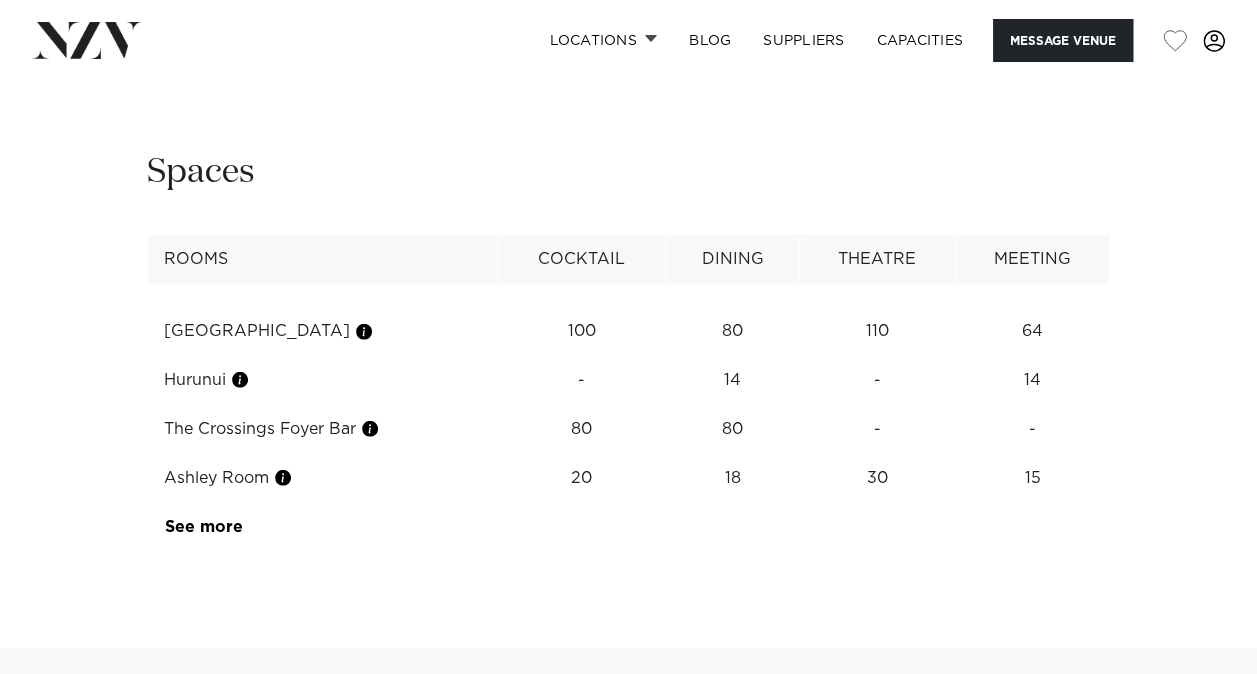 click on "The Crossings Foyer Bar" at bounding box center (323, 429) 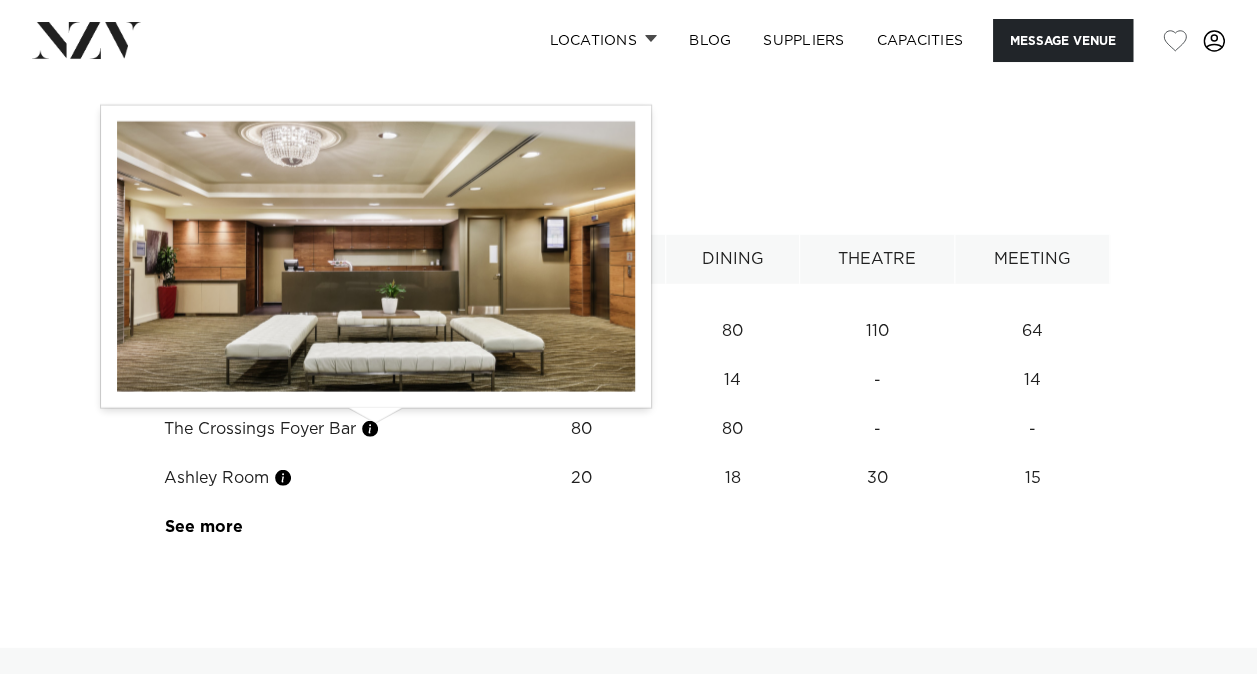 click at bounding box center (370, 429) 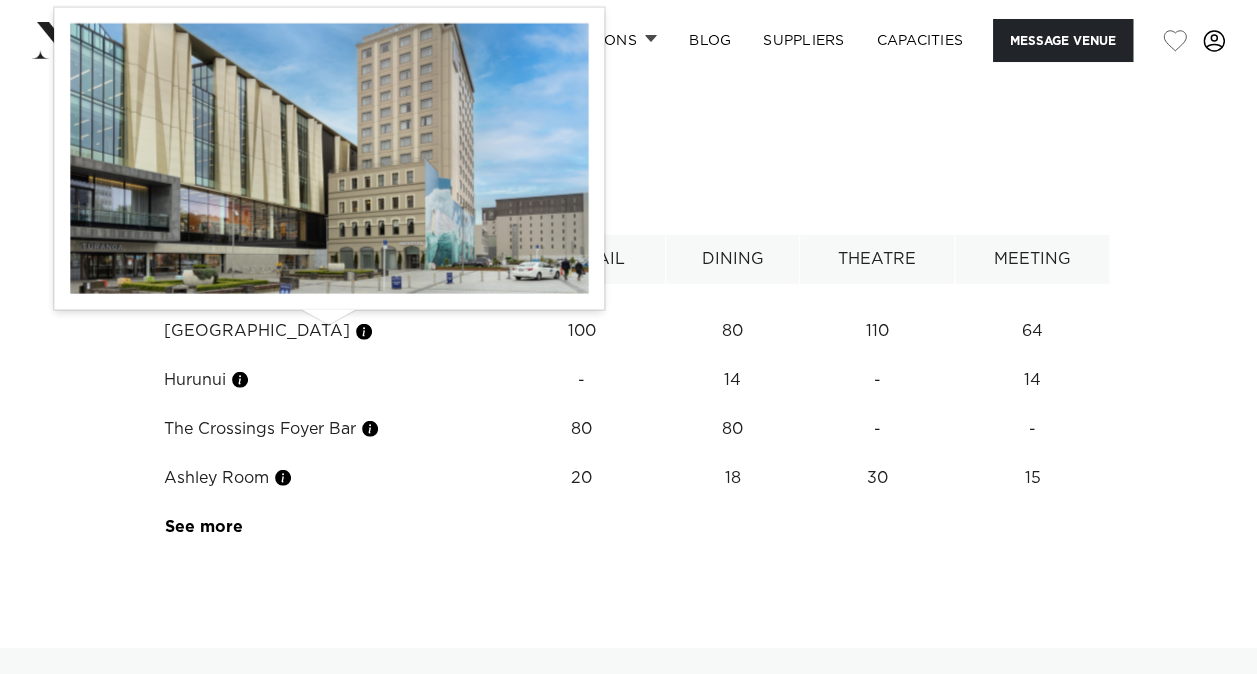 click at bounding box center [364, 332] 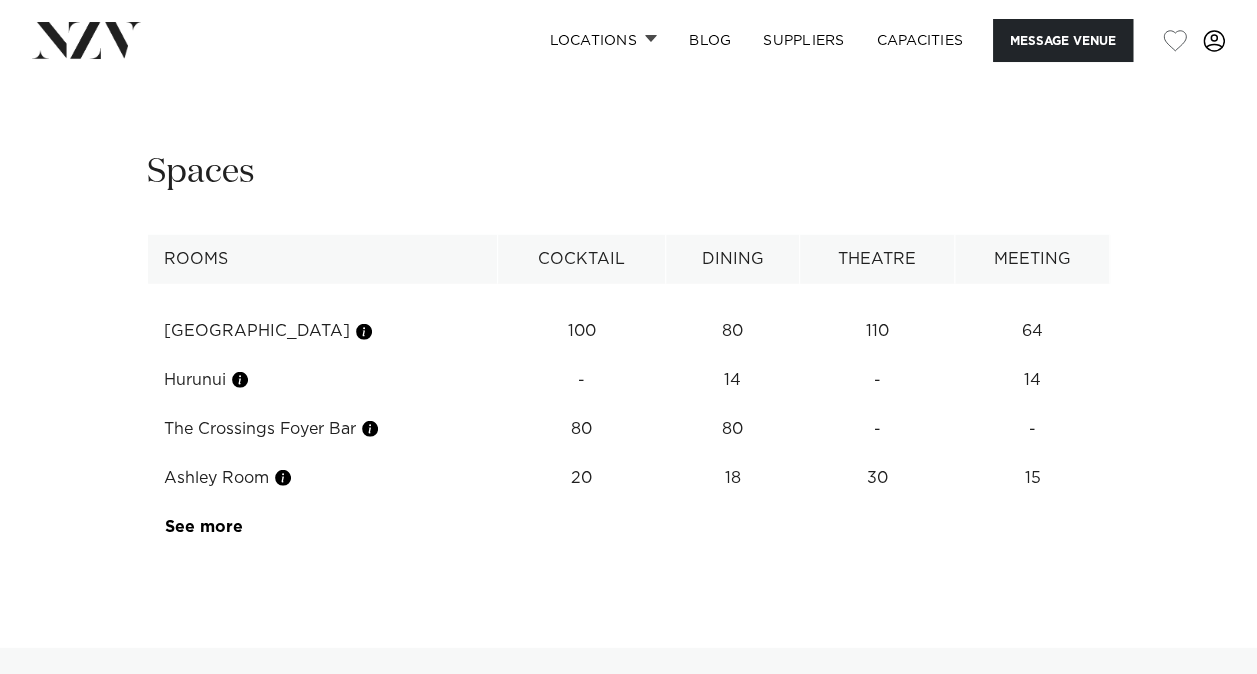 click on "**********" at bounding box center (628, 350) 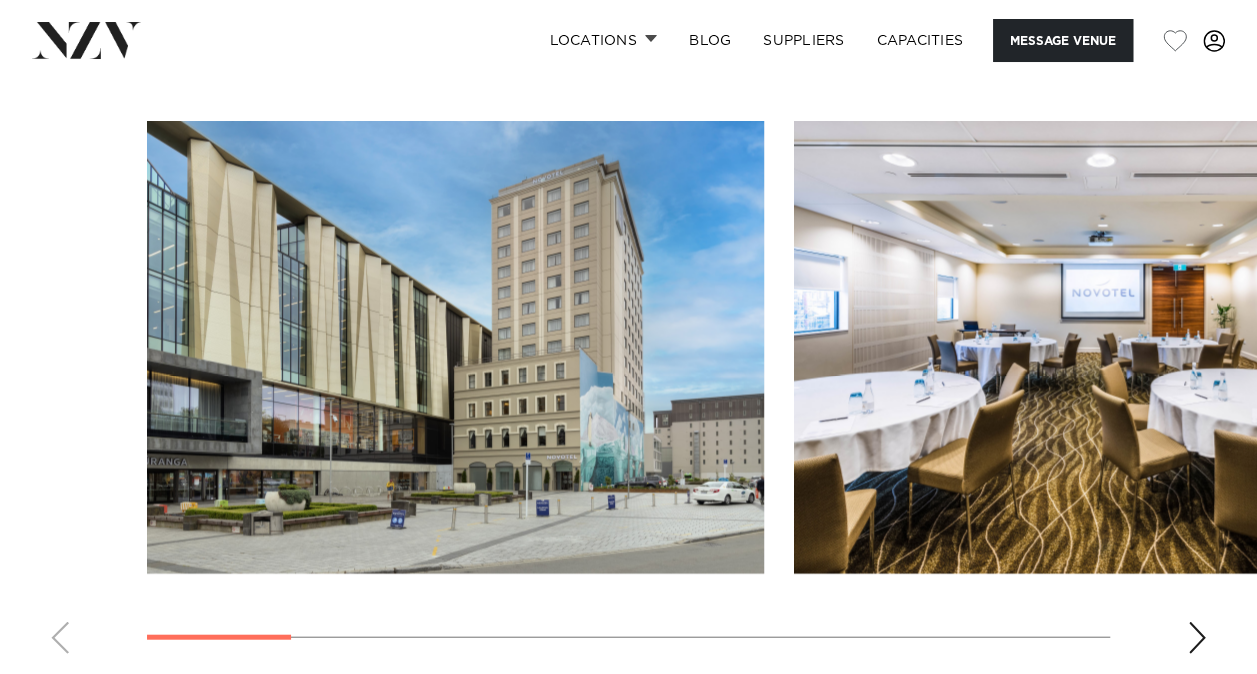 scroll, scrollTop: 1300, scrollLeft: 0, axis: vertical 